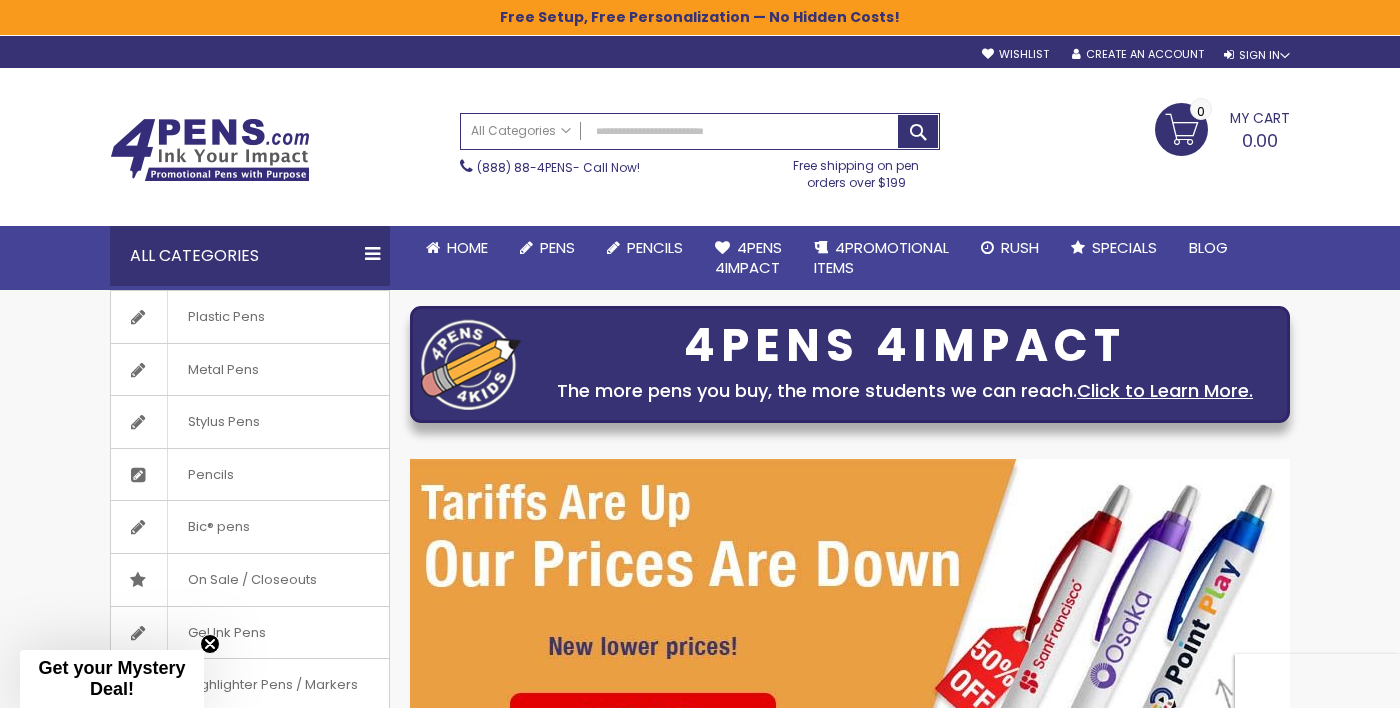 scroll, scrollTop: 0, scrollLeft: 0, axis: both 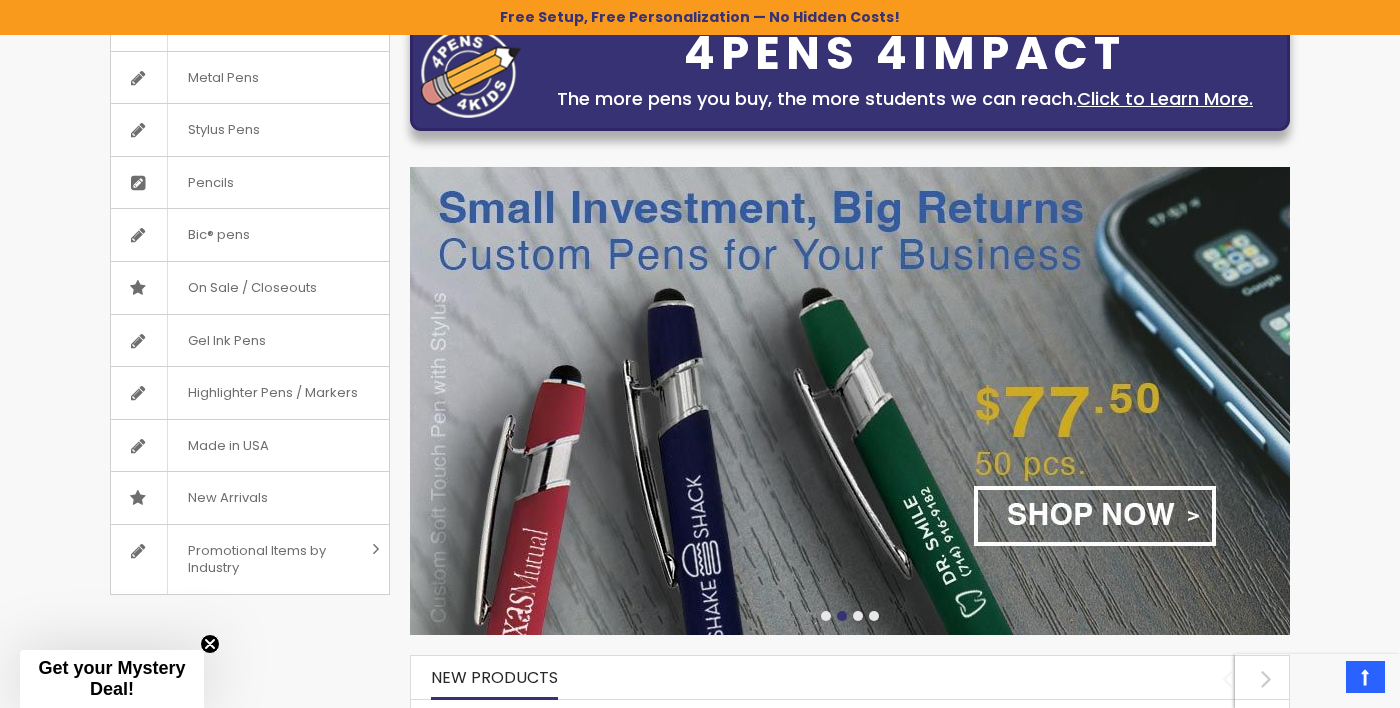 click at bounding box center [850, 401] 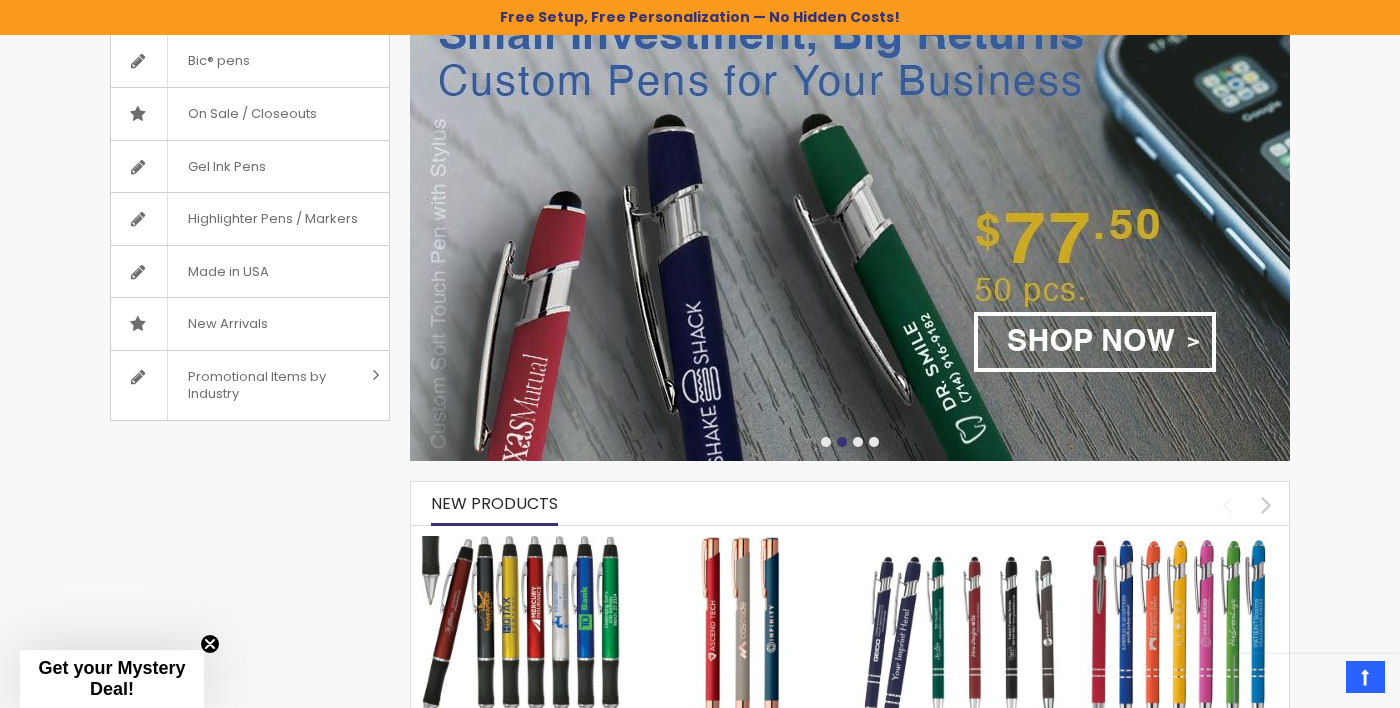 scroll, scrollTop: 0, scrollLeft: 0, axis: both 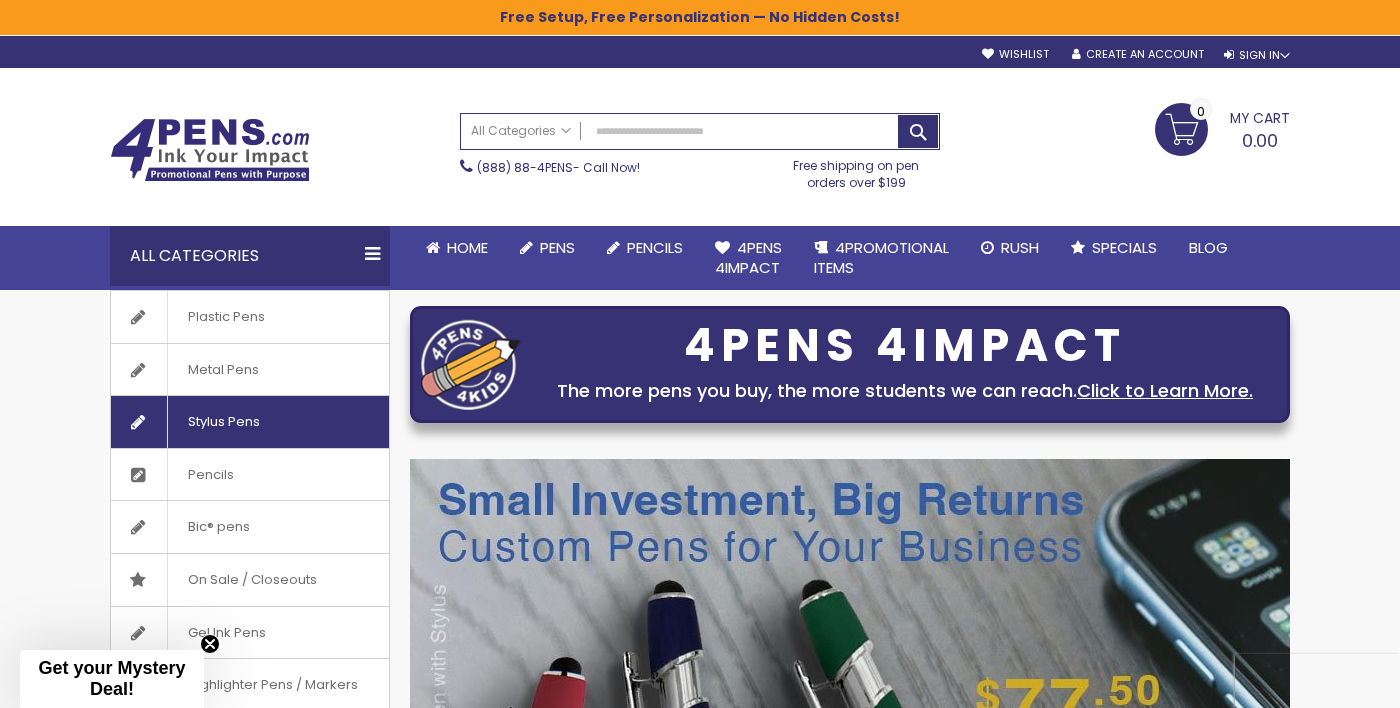 click on "Stylus Pens" at bounding box center [223, 422] 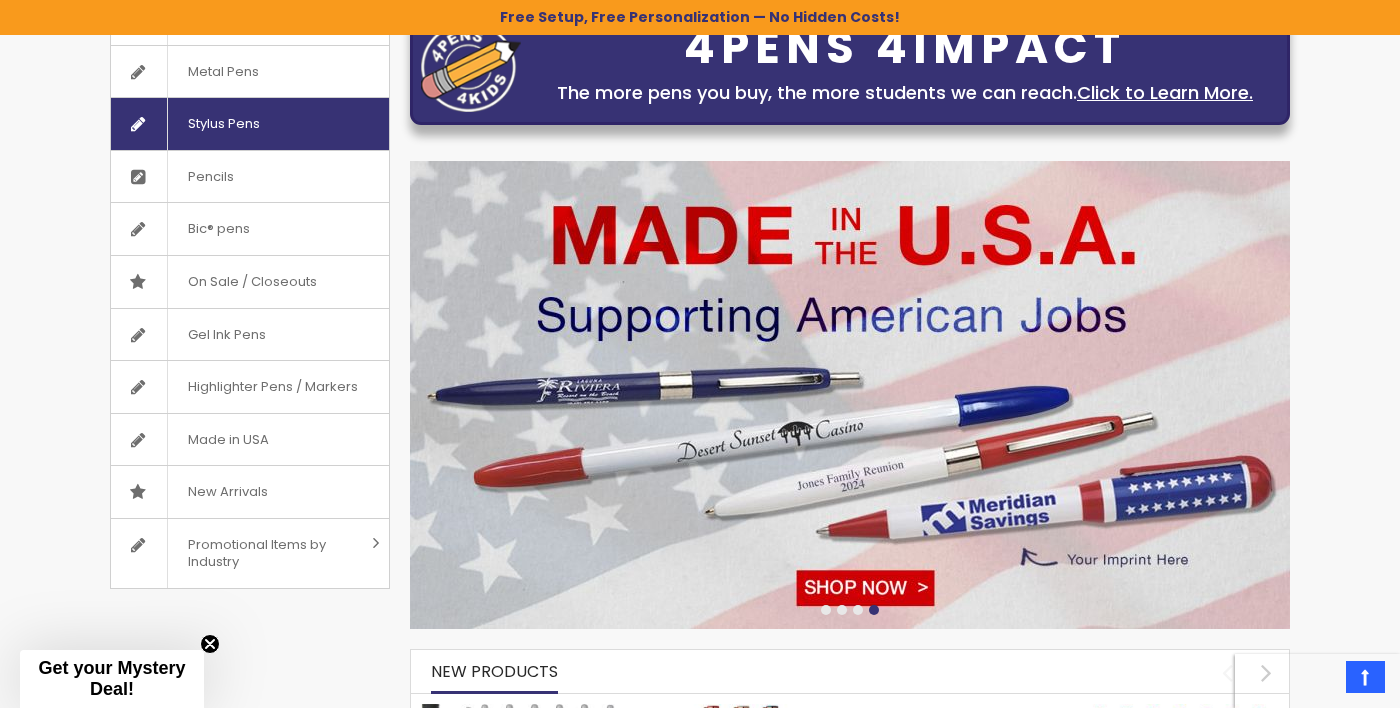 scroll, scrollTop: 298, scrollLeft: 0, axis: vertical 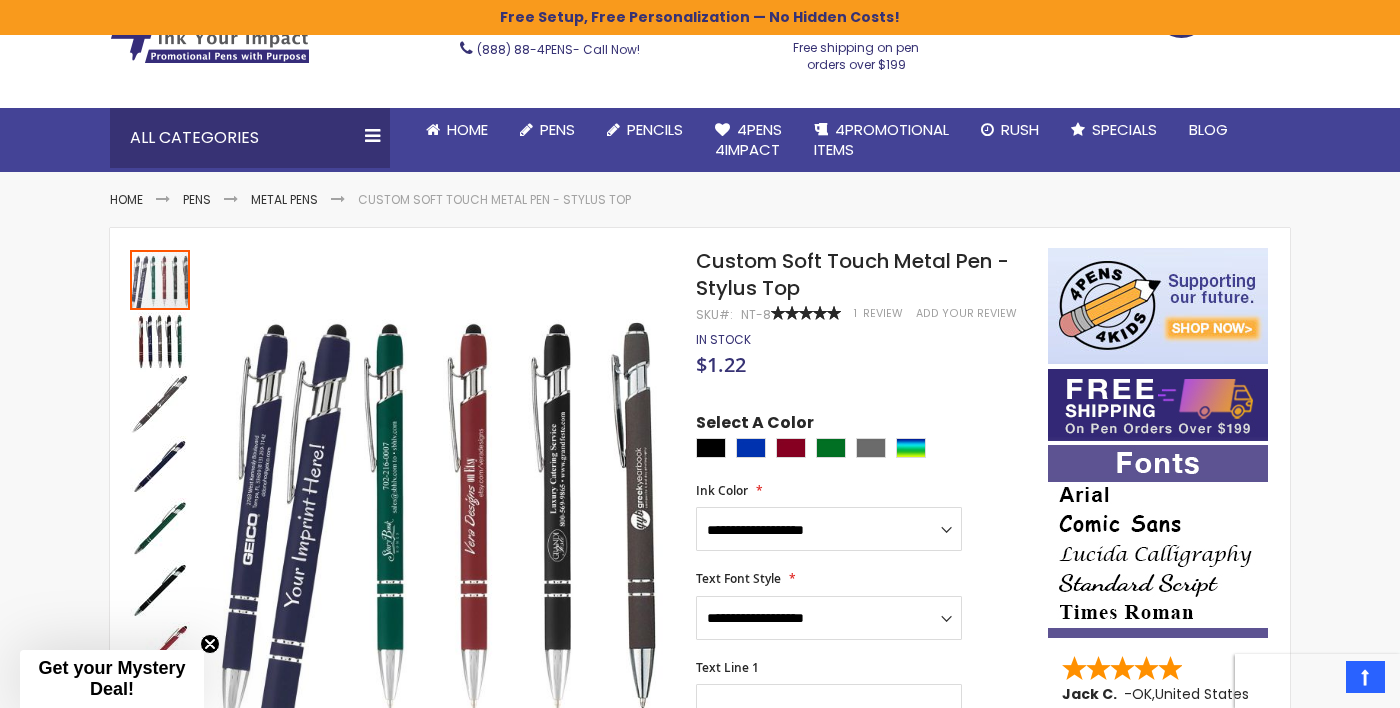 click at bounding box center (160, 342) 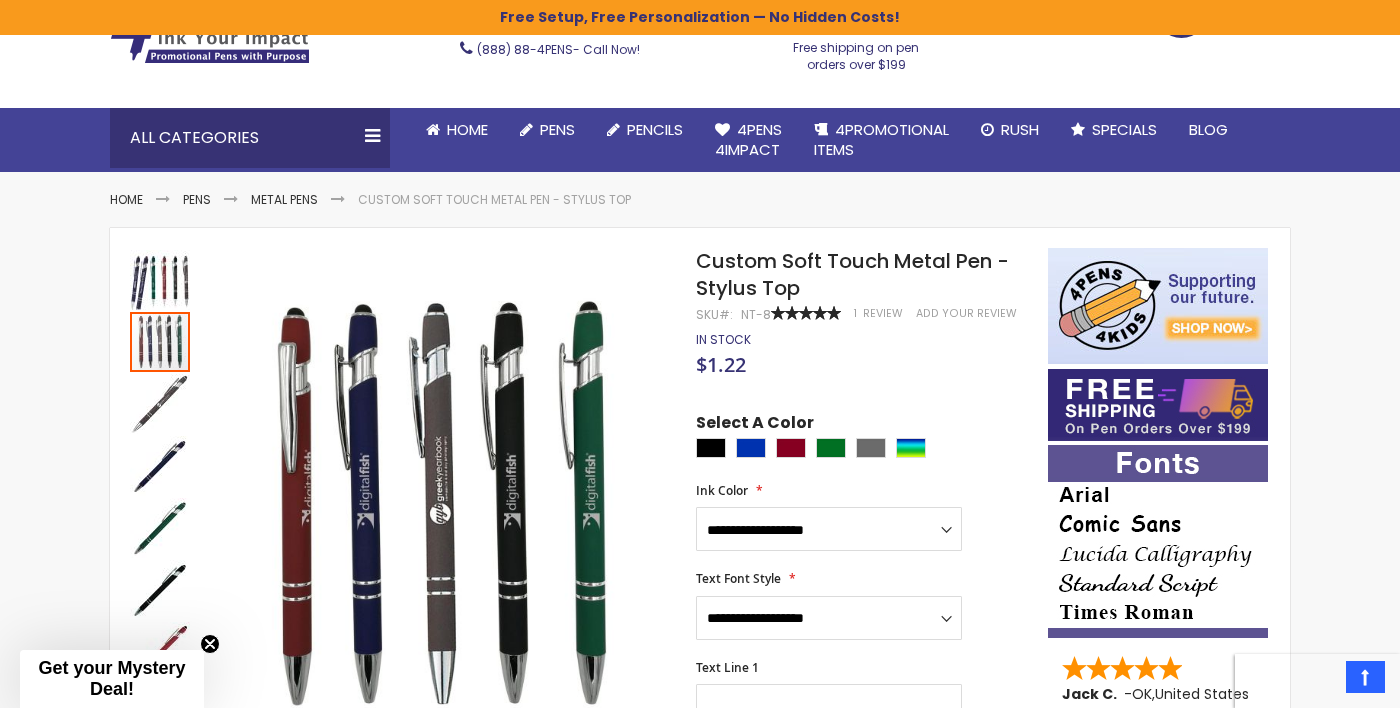 click at bounding box center [160, 404] 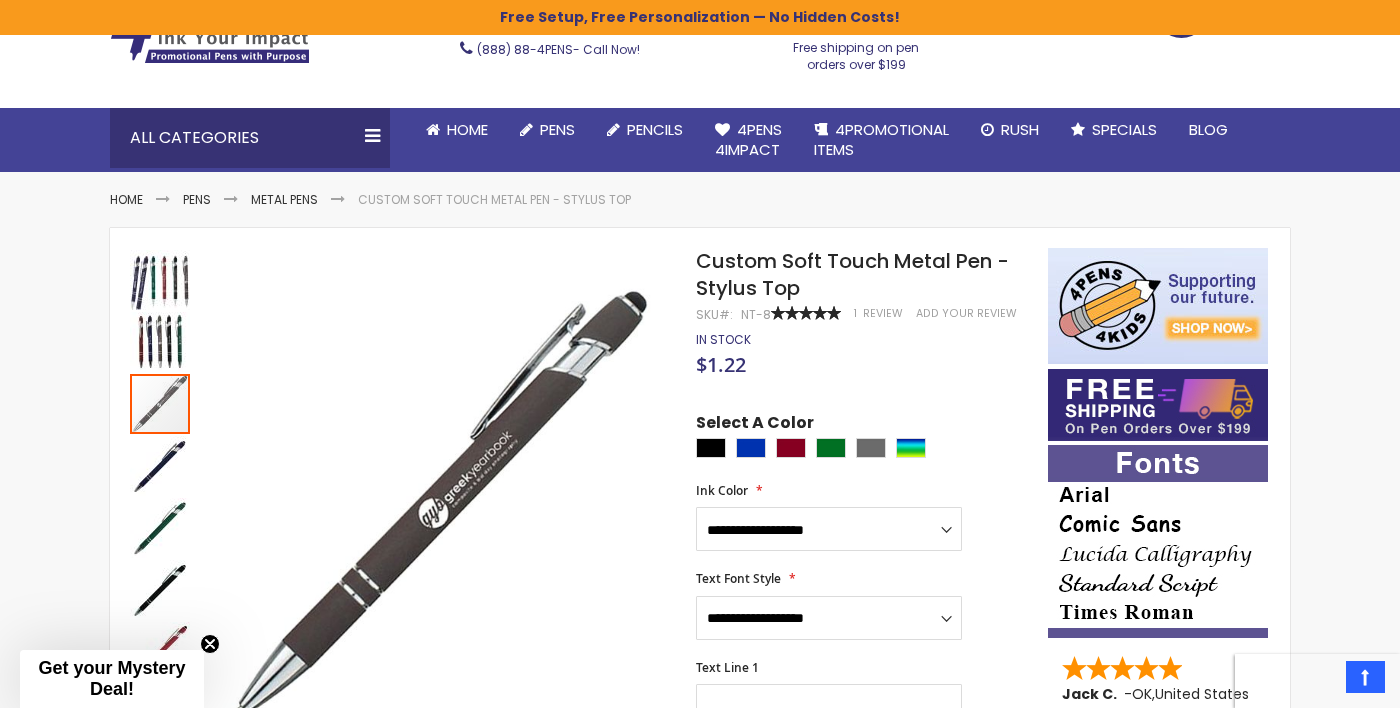 click at bounding box center (160, 466) 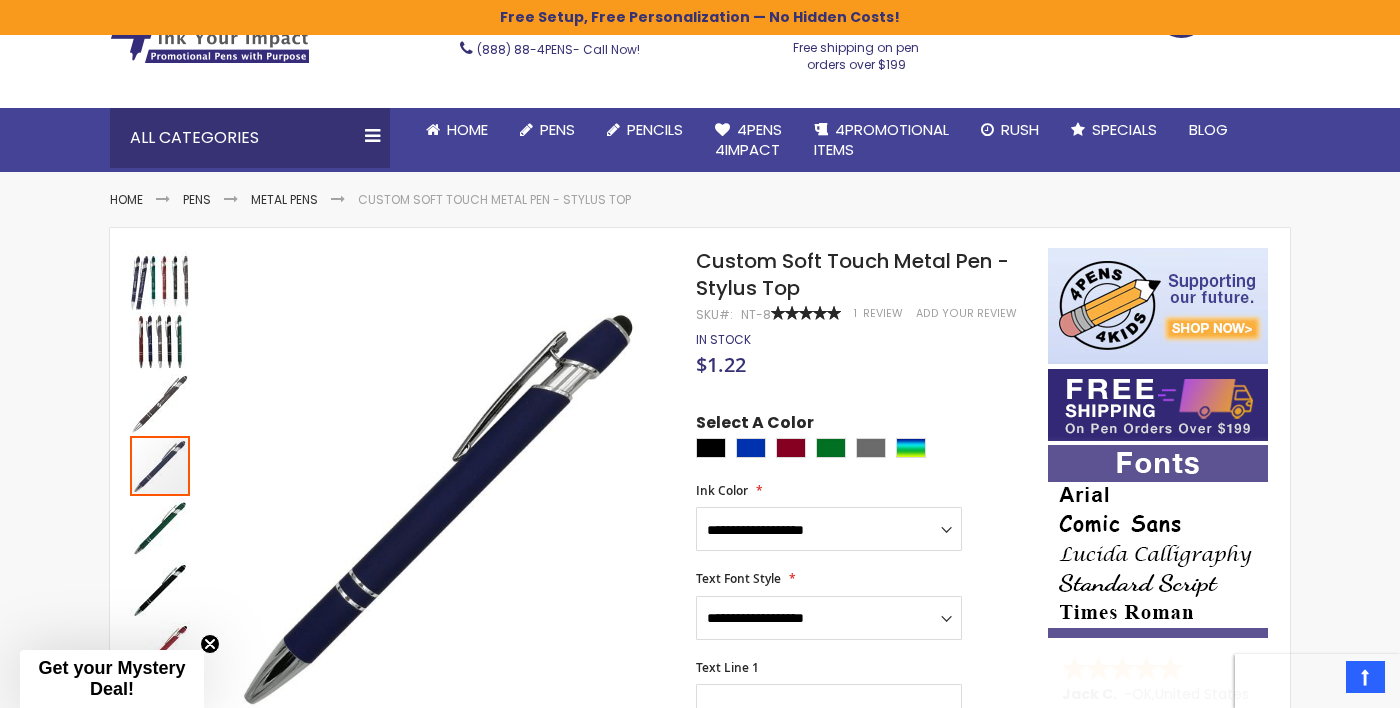 click at bounding box center [160, 466] 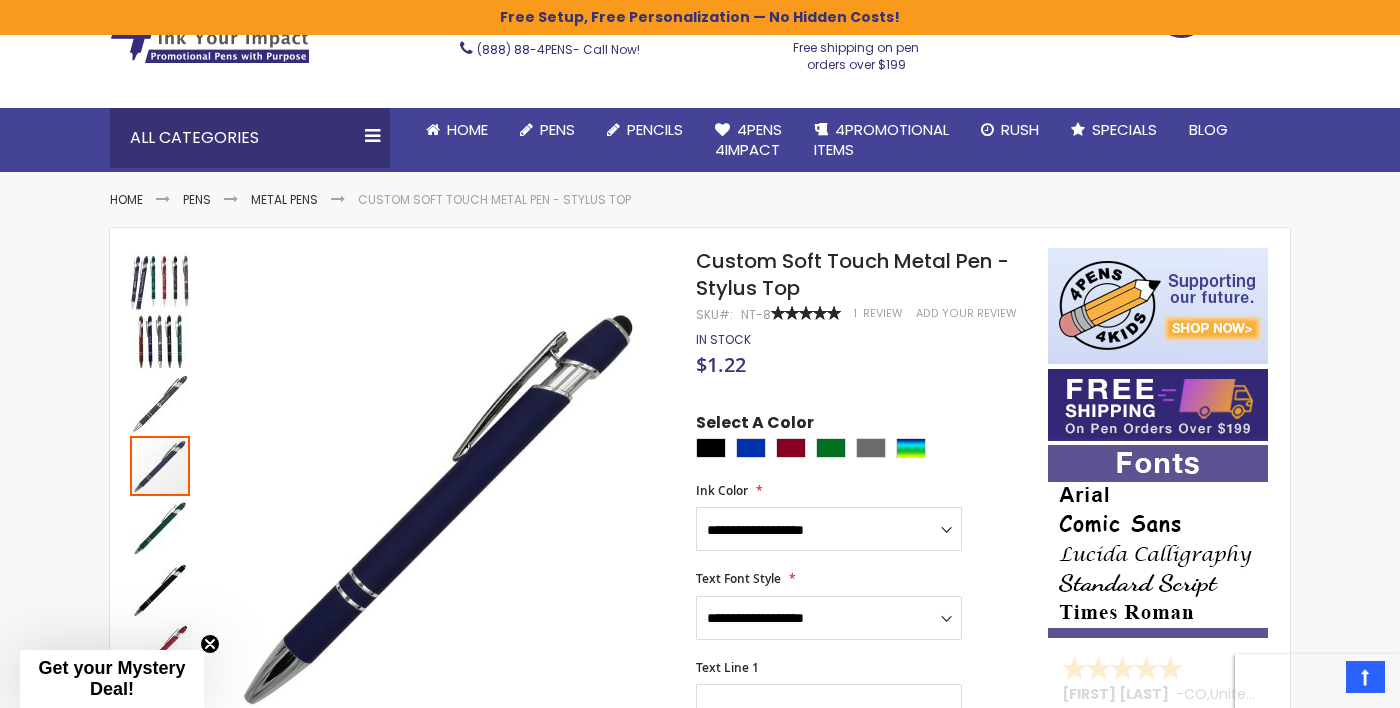 click at bounding box center (160, 404) 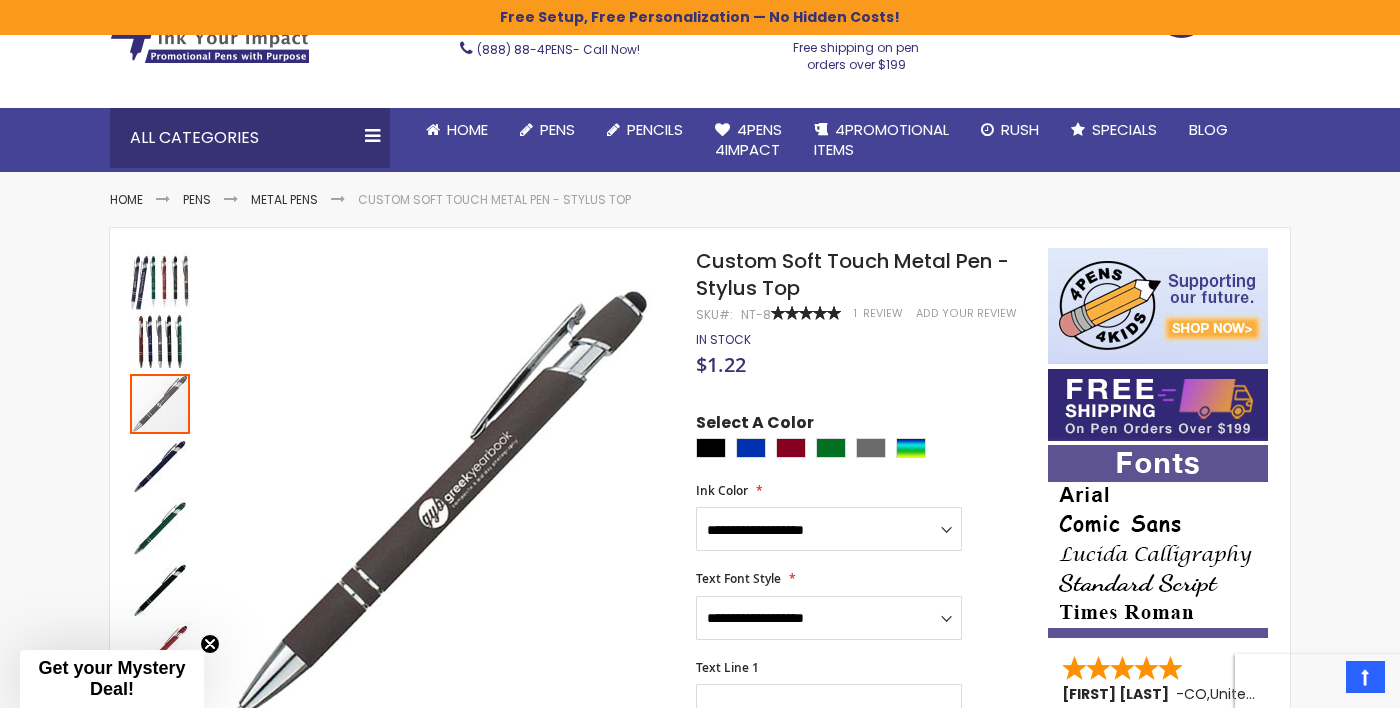click at bounding box center (161, 589) 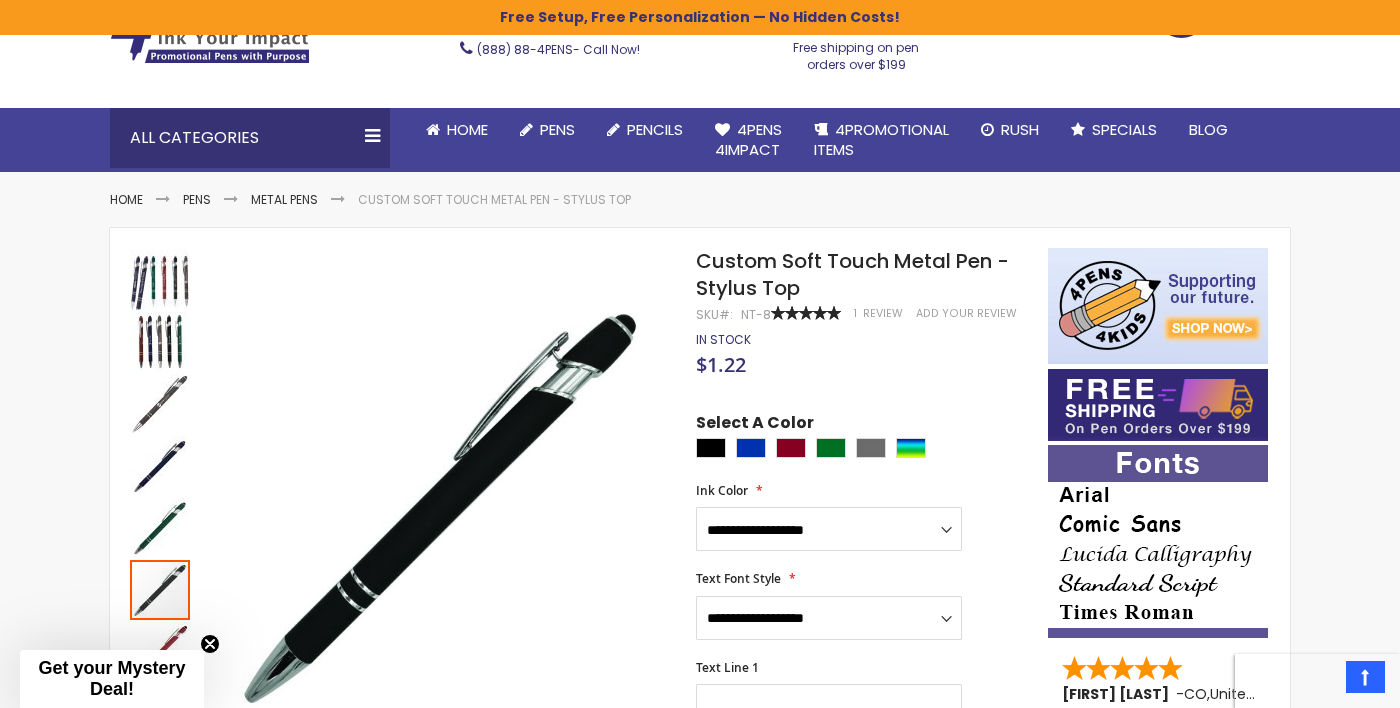 click at bounding box center [160, 590] 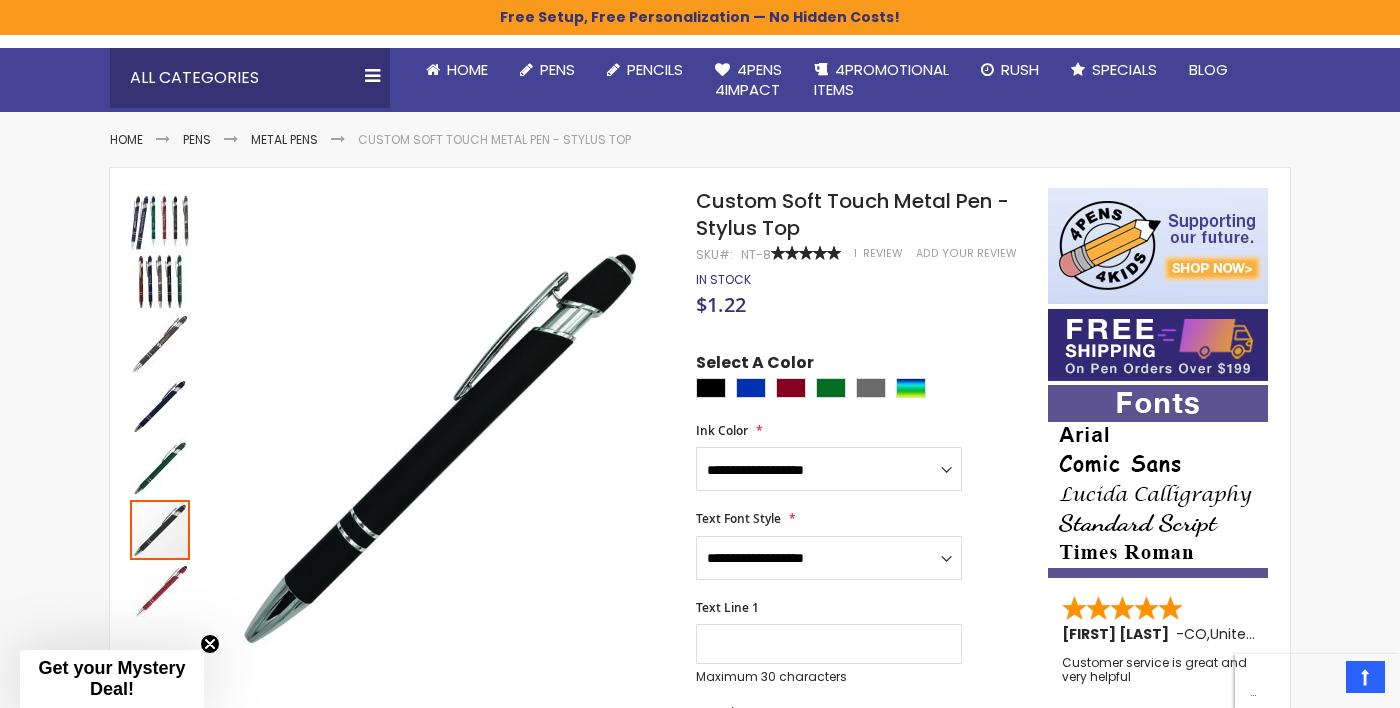 scroll, scrollTop: 180, scrollLeft: 0, axis: vertical 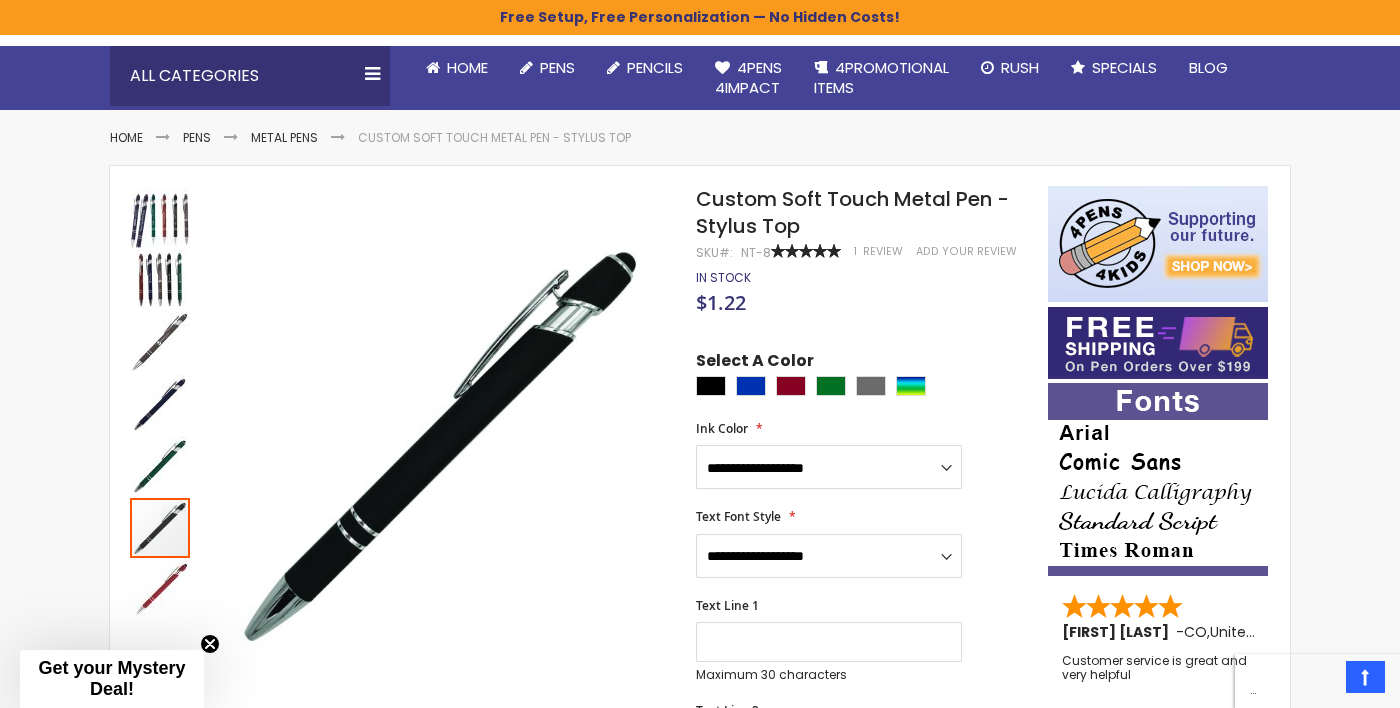 click at bounding box center (160, 590) 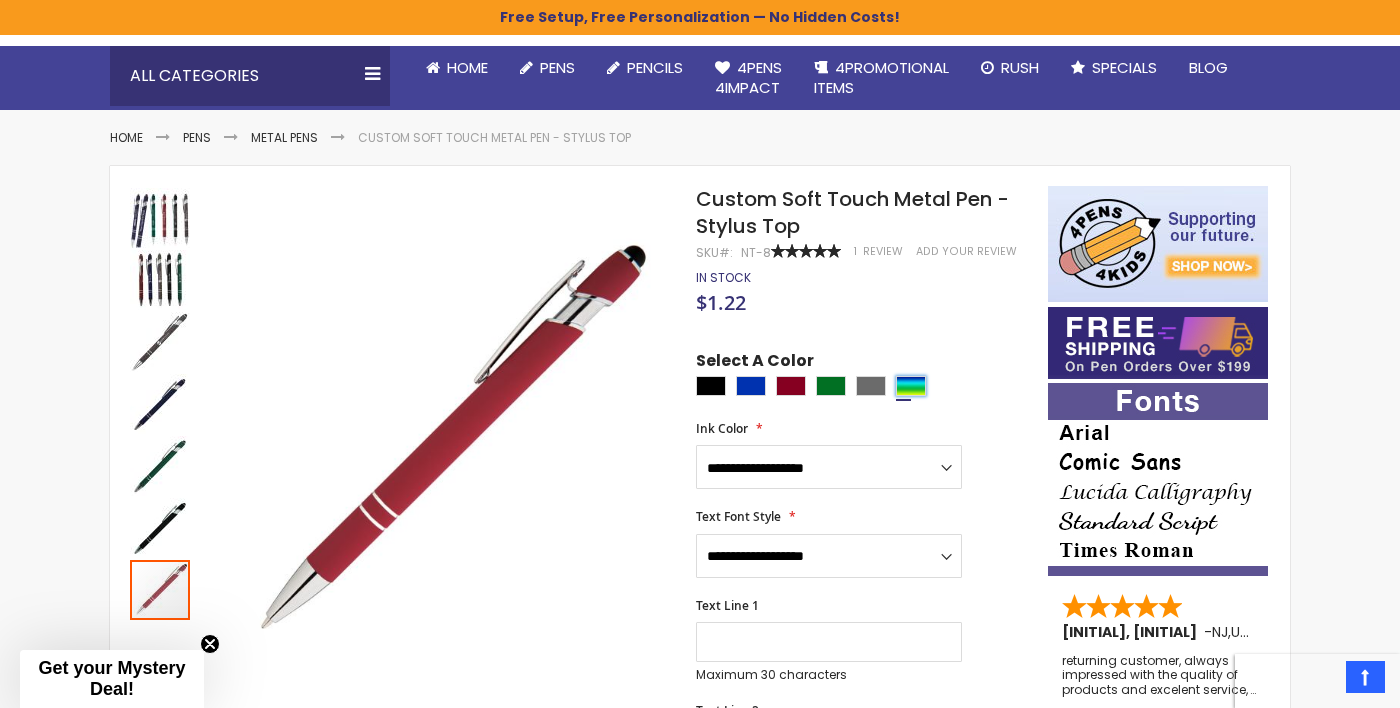 click at bounding box center (911, 386) 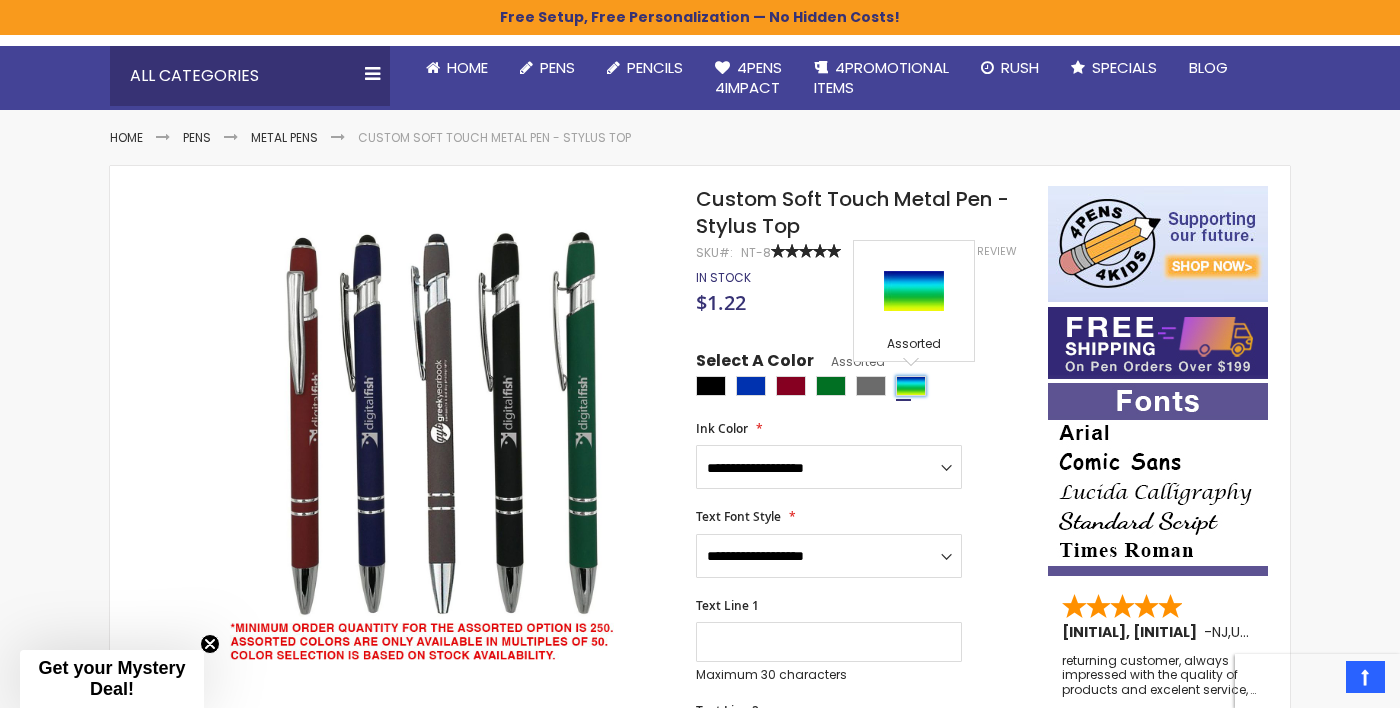 click at bounding box center (911, 386) 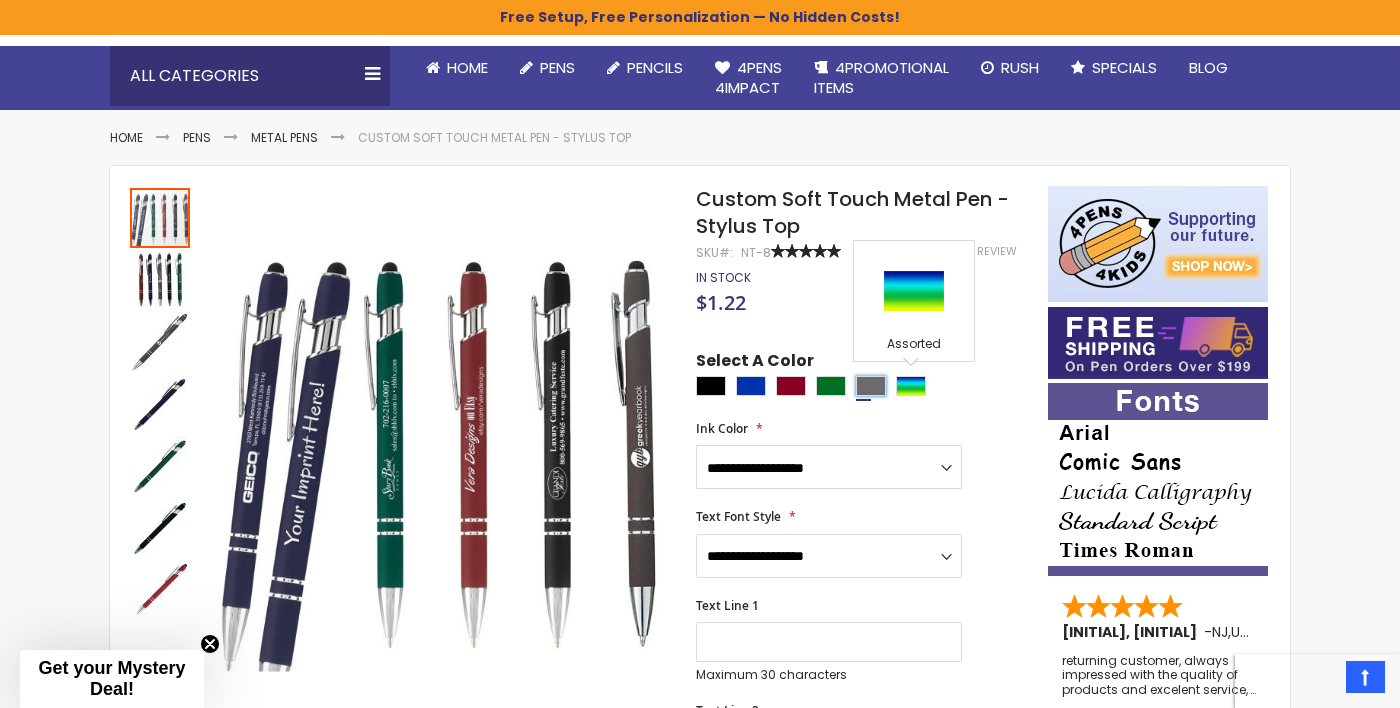 click at bounding box center [871, 386] 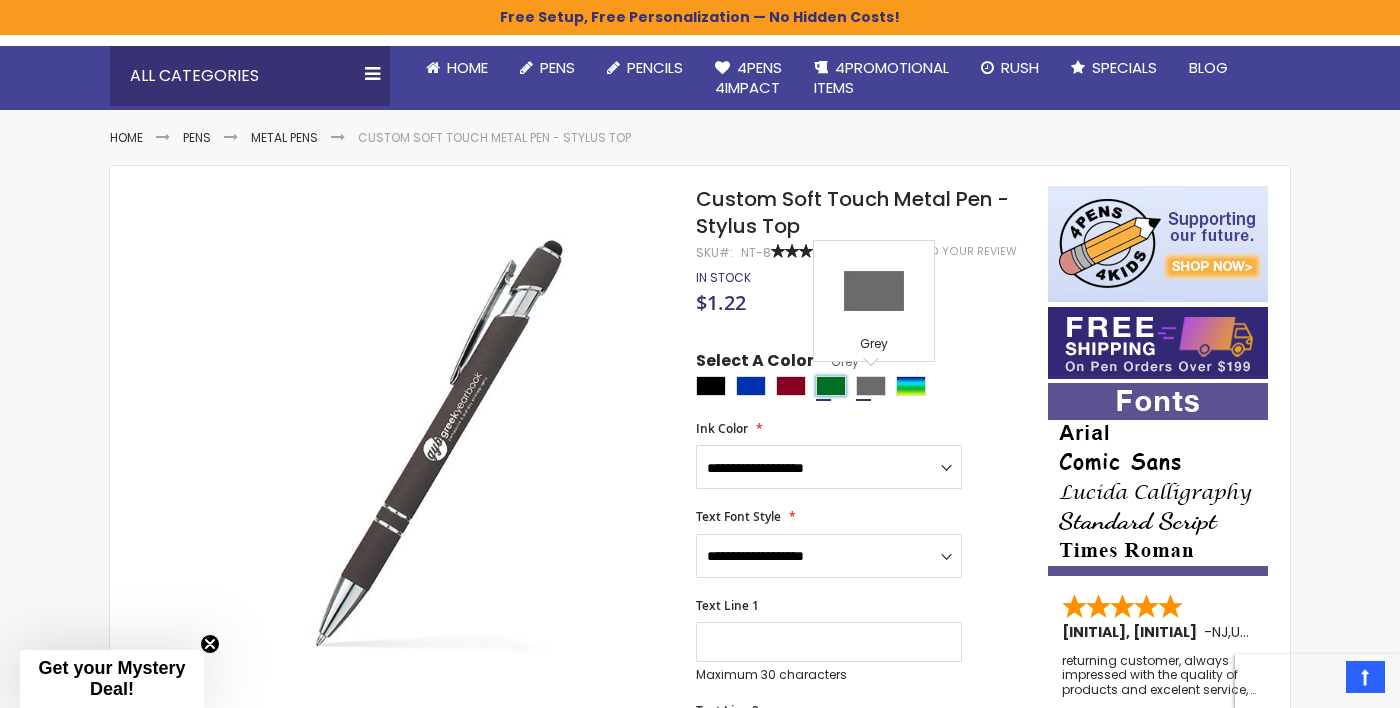 click at bounding box center (831, 386) 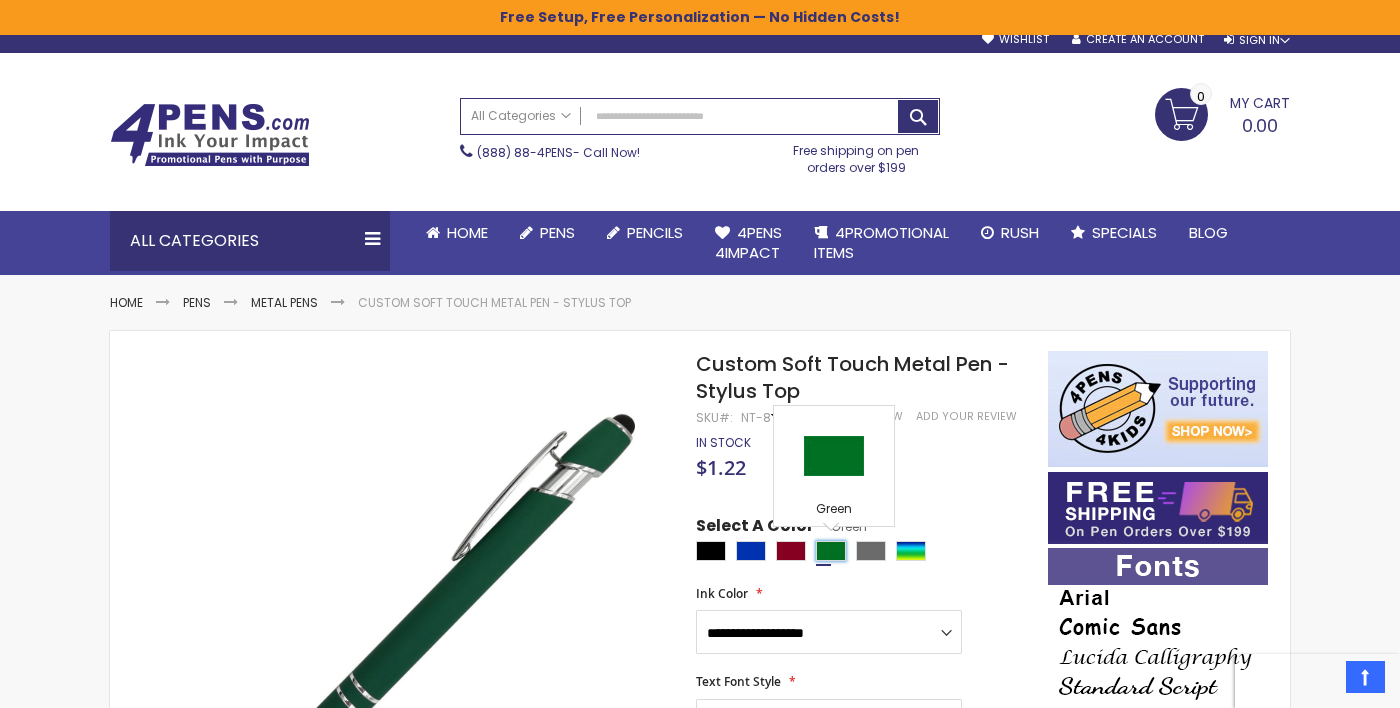 scroll, scrollTop: 0, scrollLeft: 0, axis: both 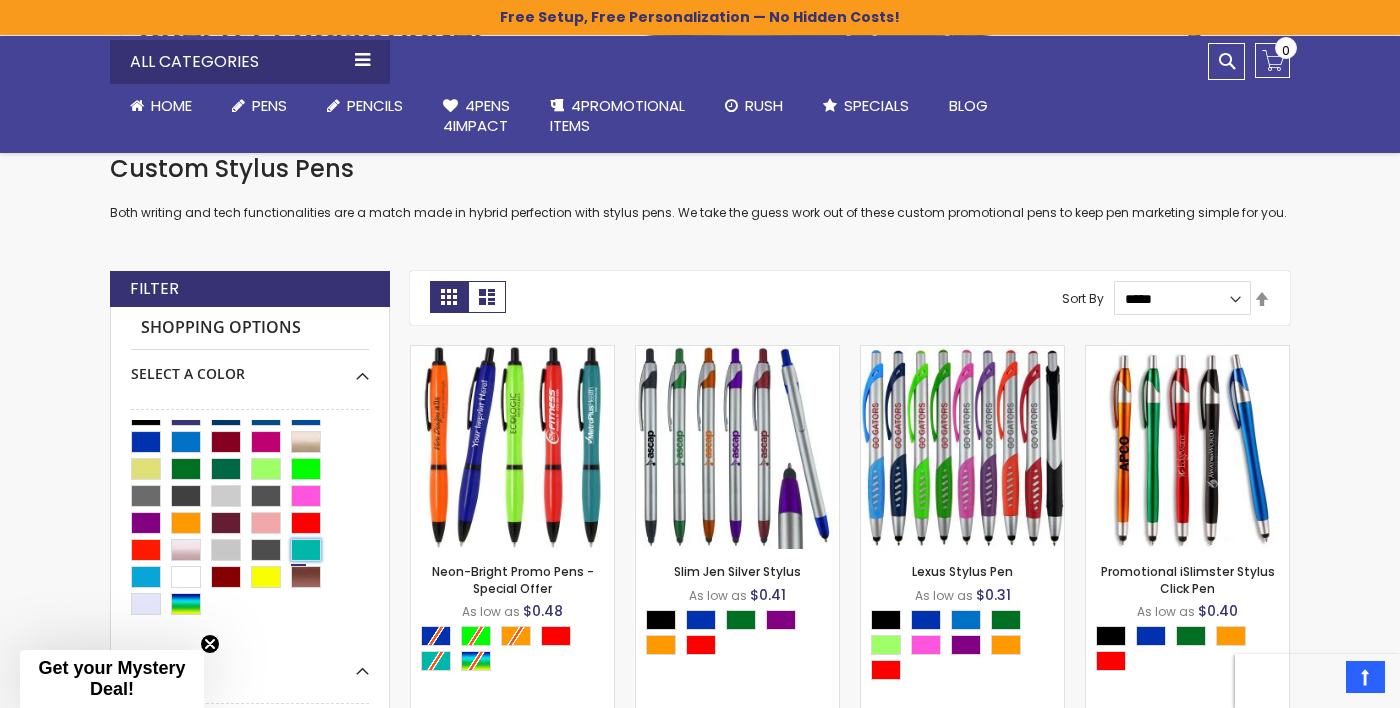 click at bounding box center (306, 550) 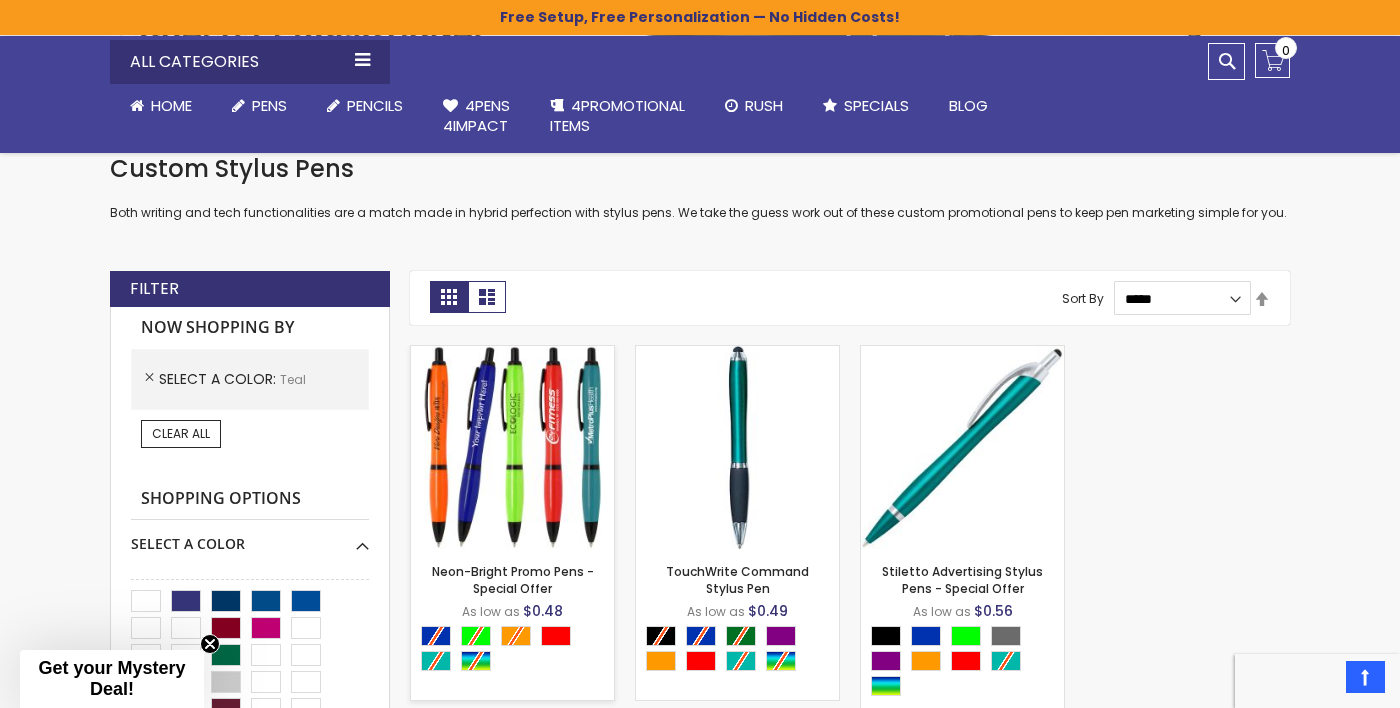 click at bounding box center [512, 447] 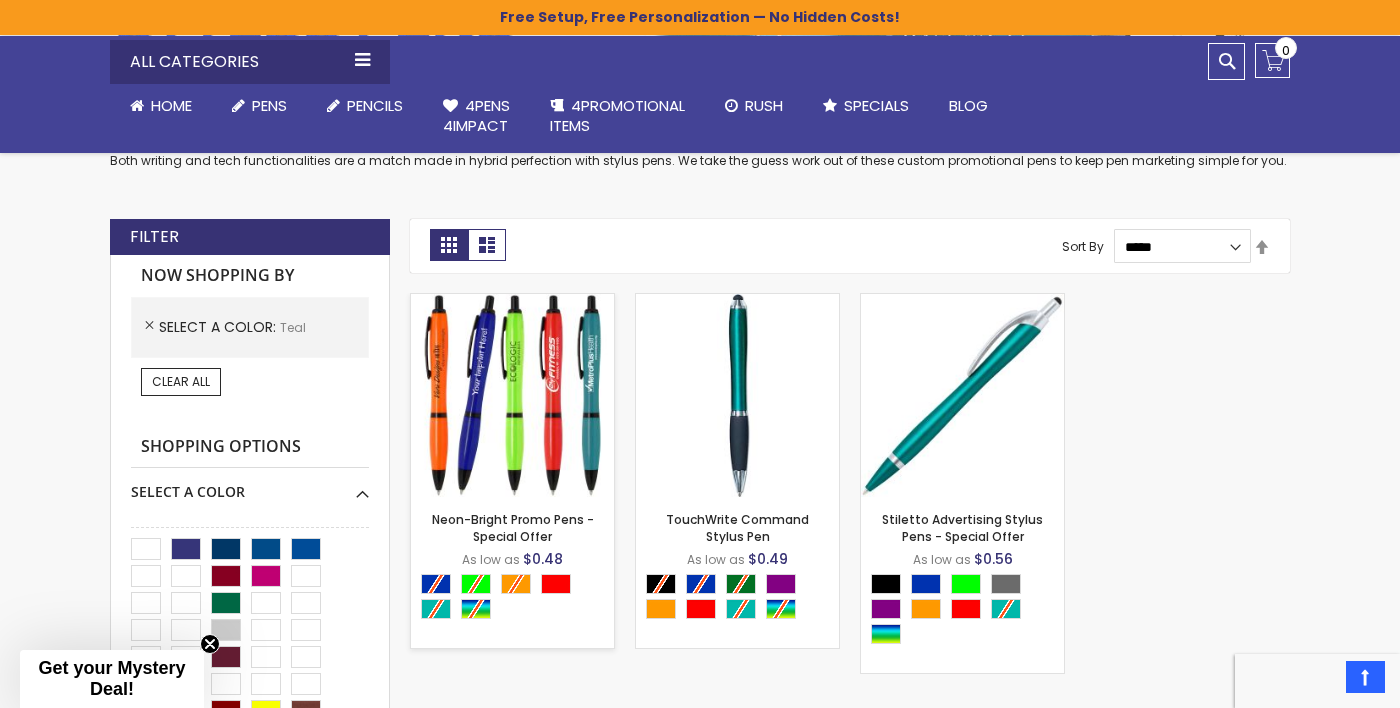 scroll, scrollTop: 464, scrollLeft: 0, axis: vertical 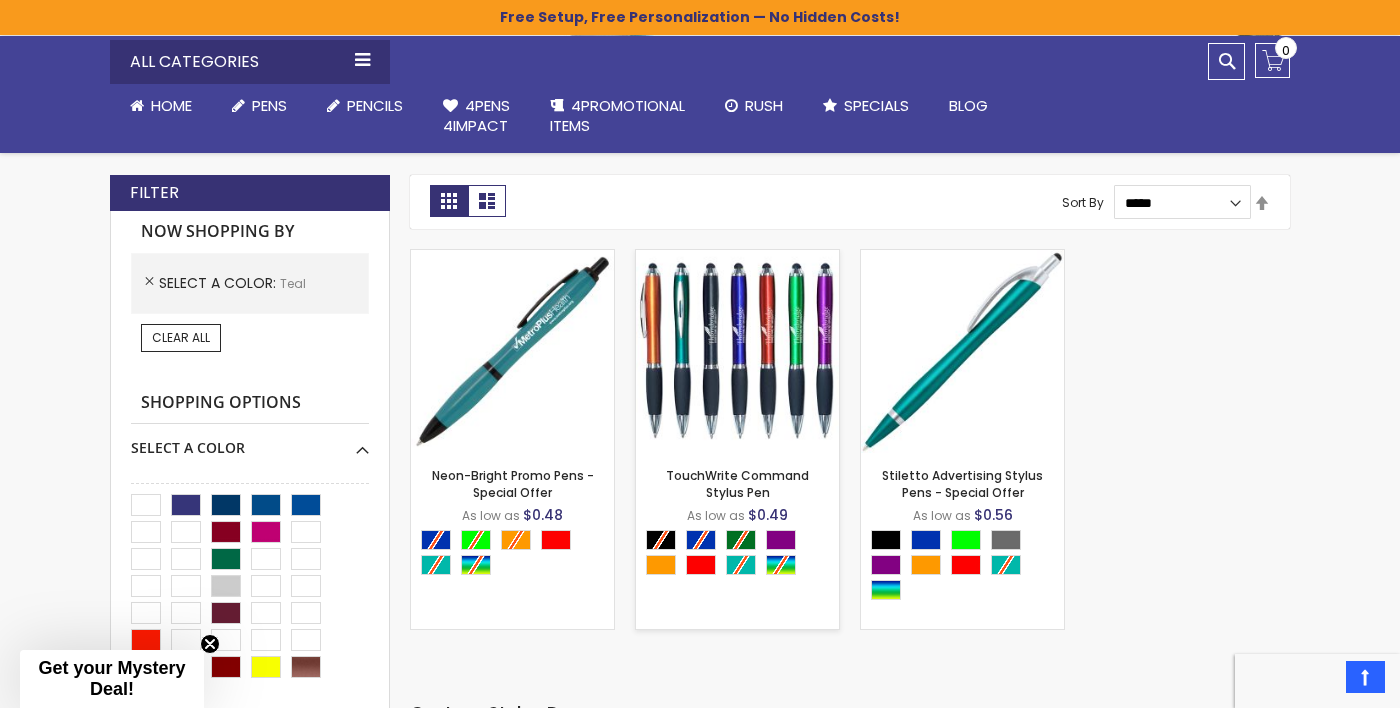 click at bounding box center [737, 351] 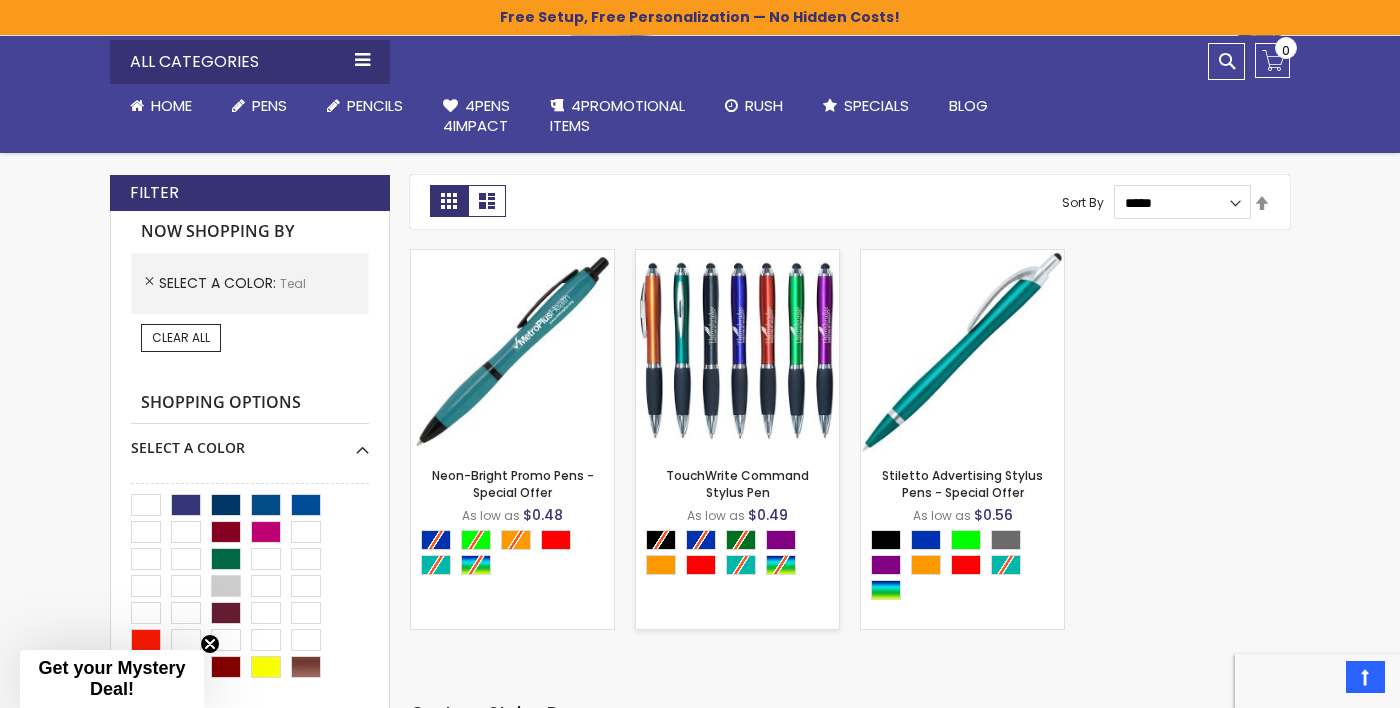 scroll, scrollTop: 16, scrollLeft: 0, axis: vertical 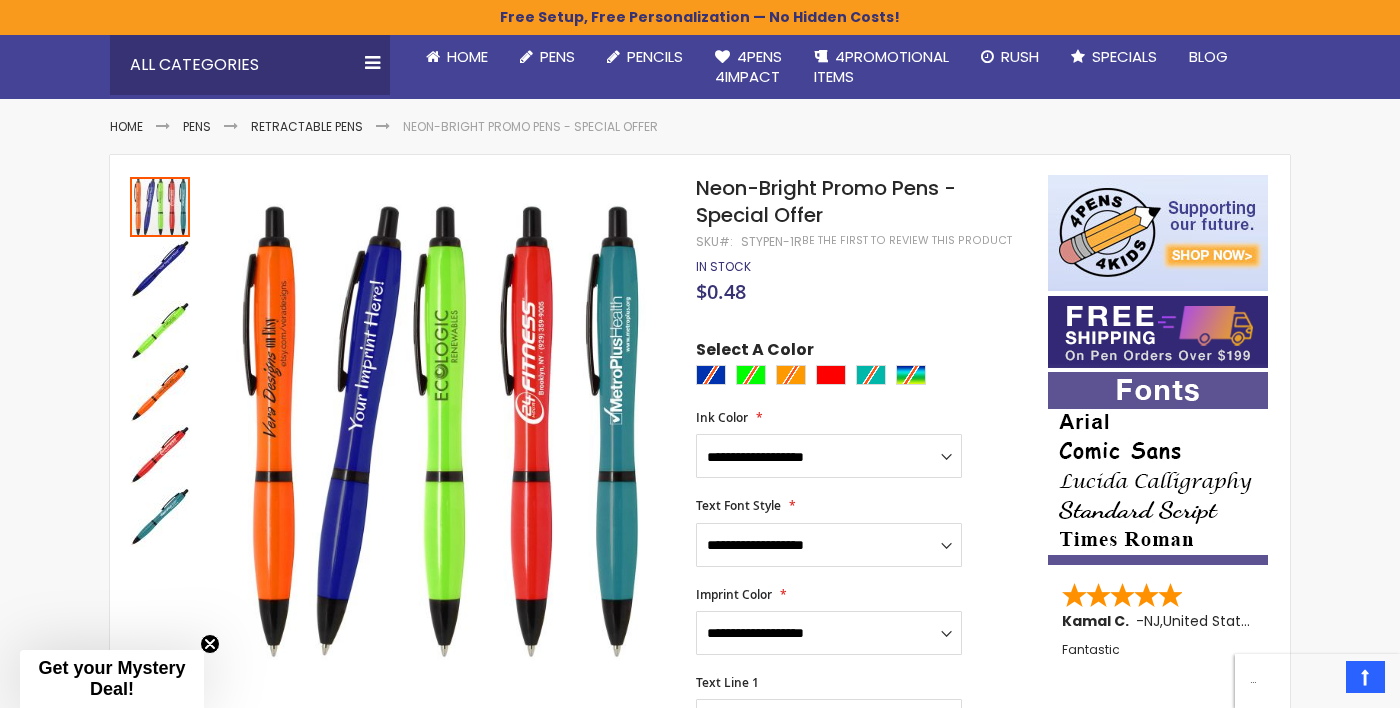 click at bounding box center (160, 393) 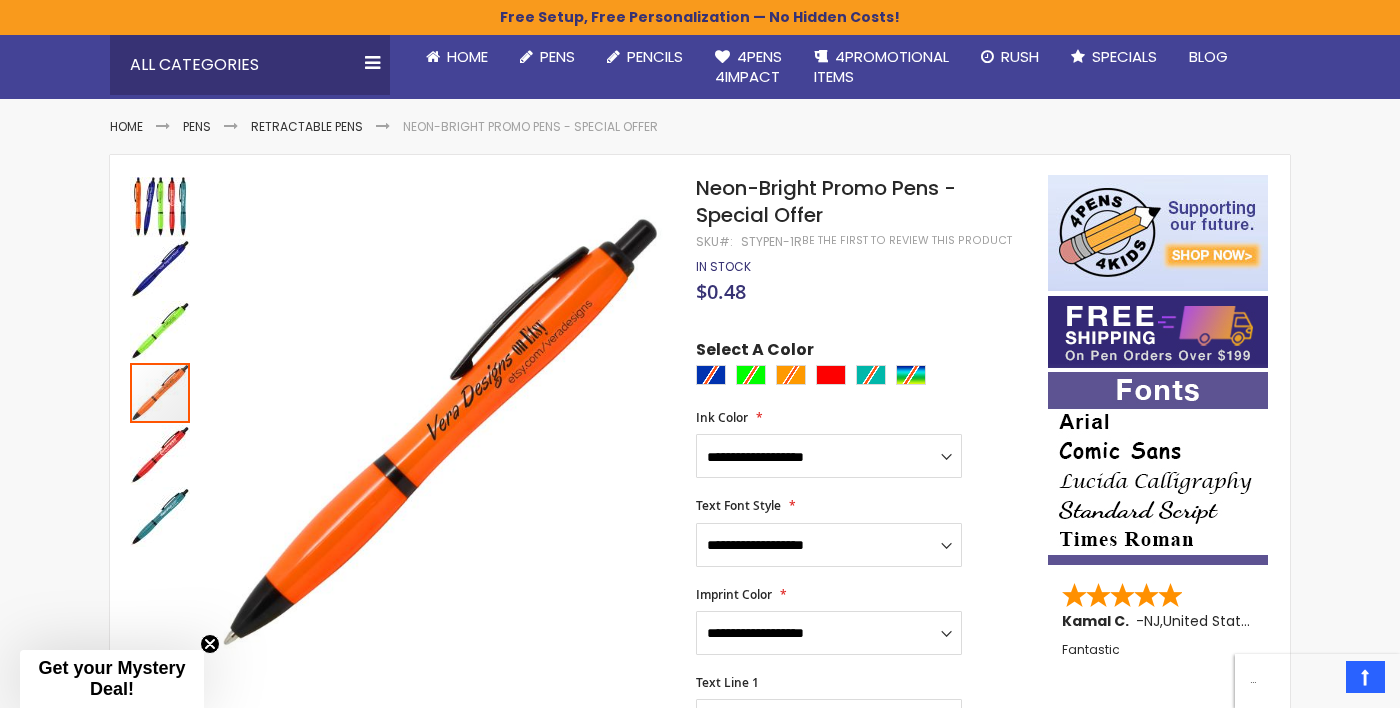 click at bounding box center (160, 331) 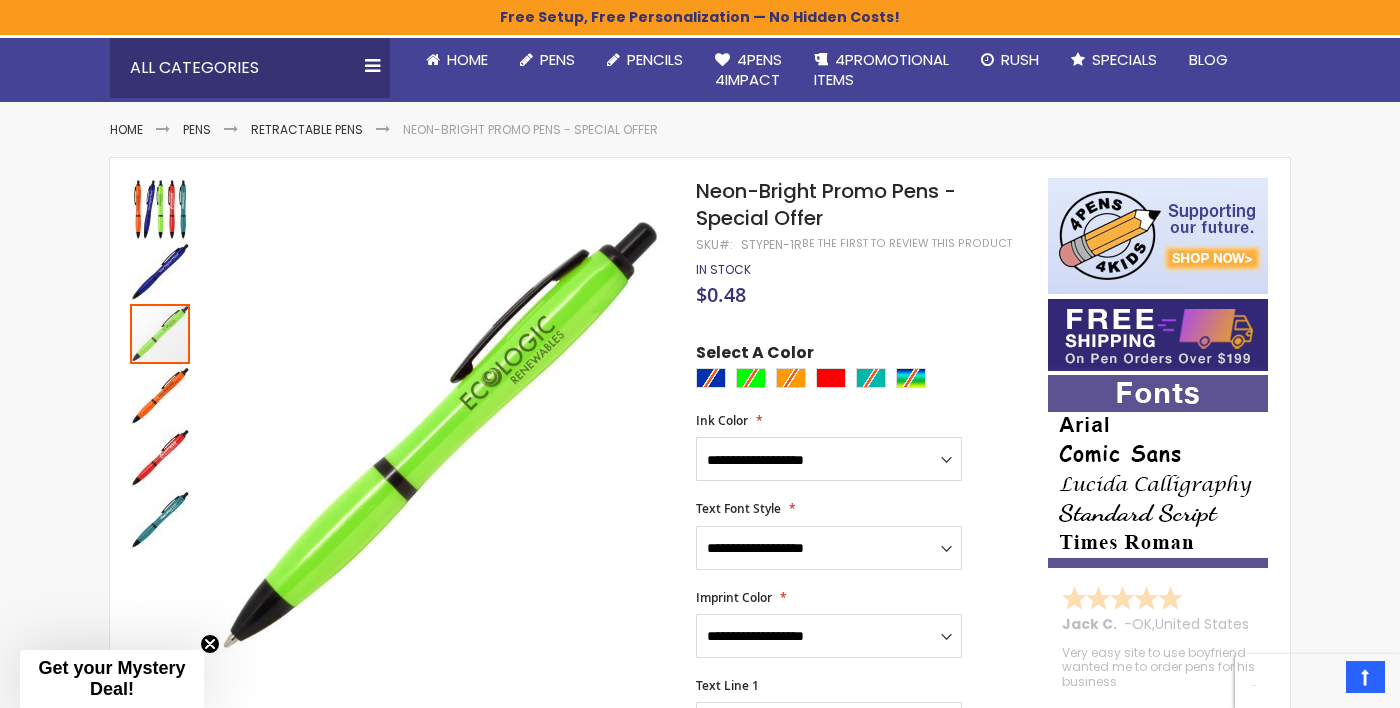 scroll, scrollTop: 185, scrollLeft: 0, axis: vertical 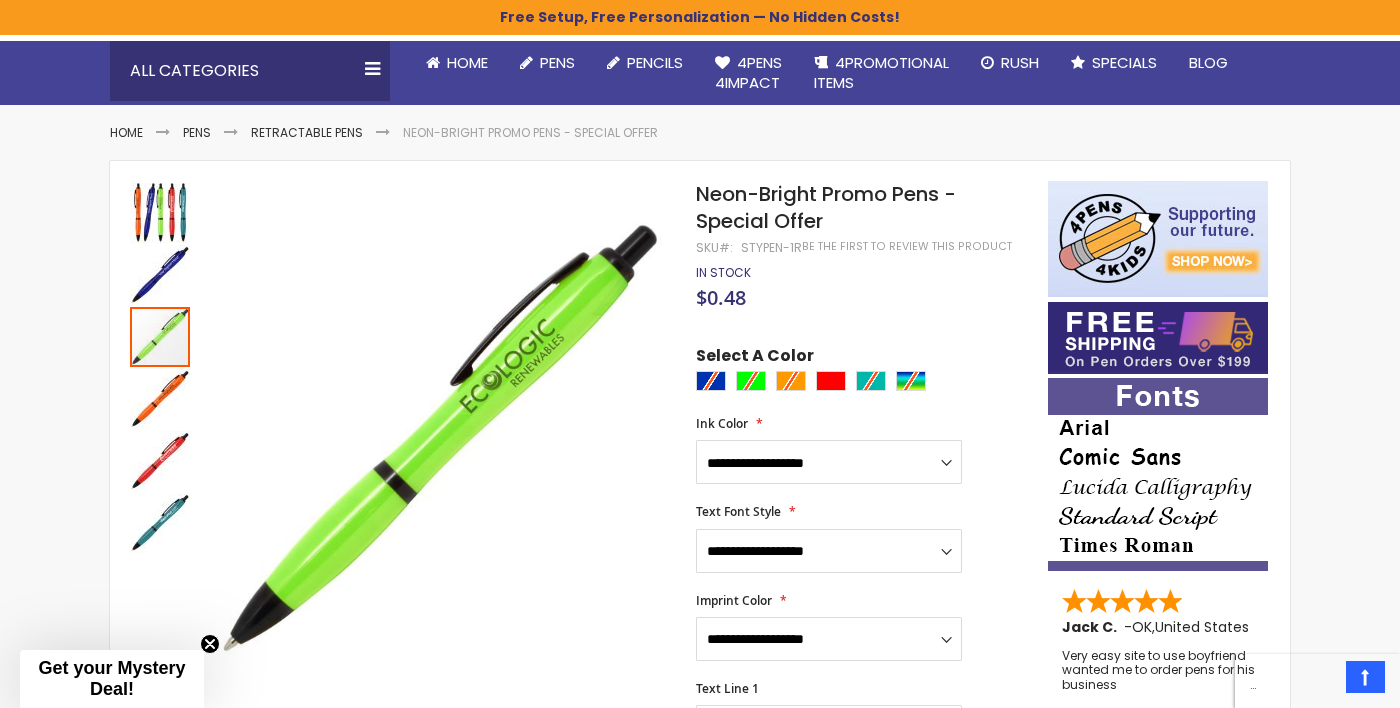 click at bounding box center (160, 523) 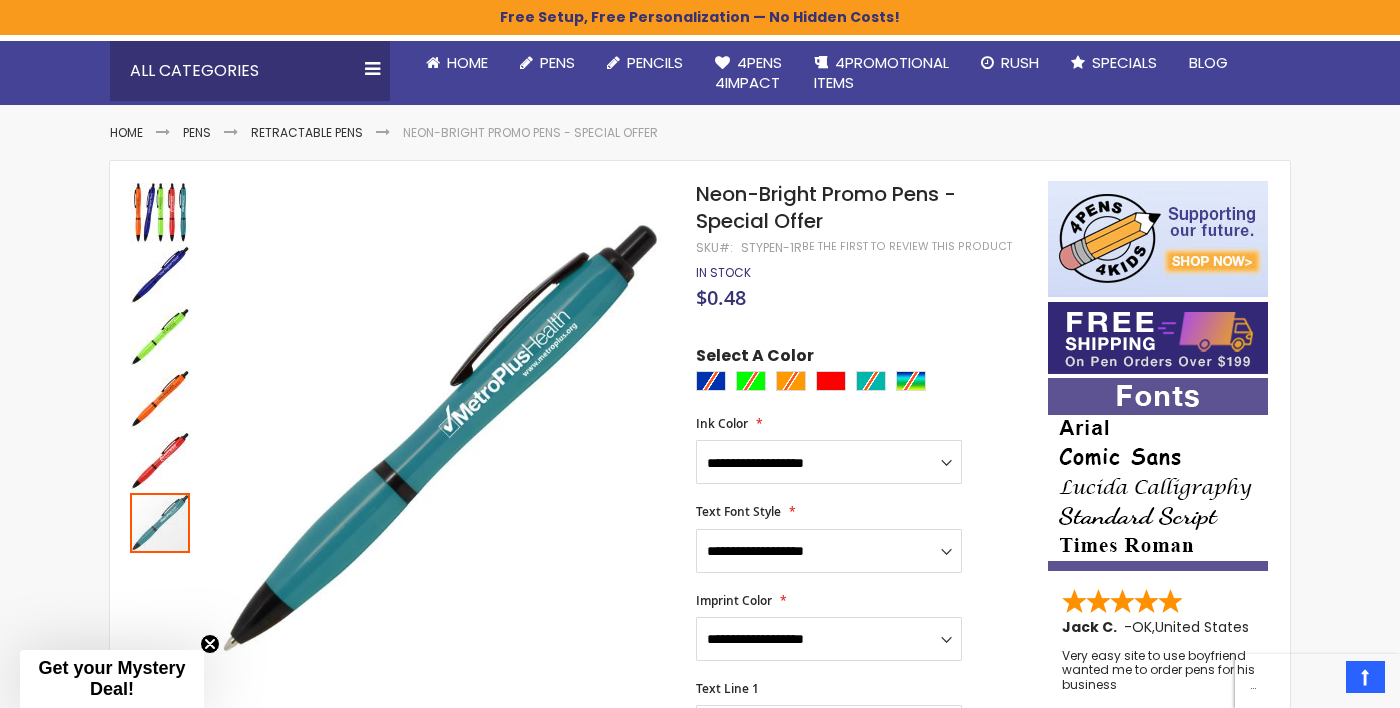 click at bounding box center [867, 383] 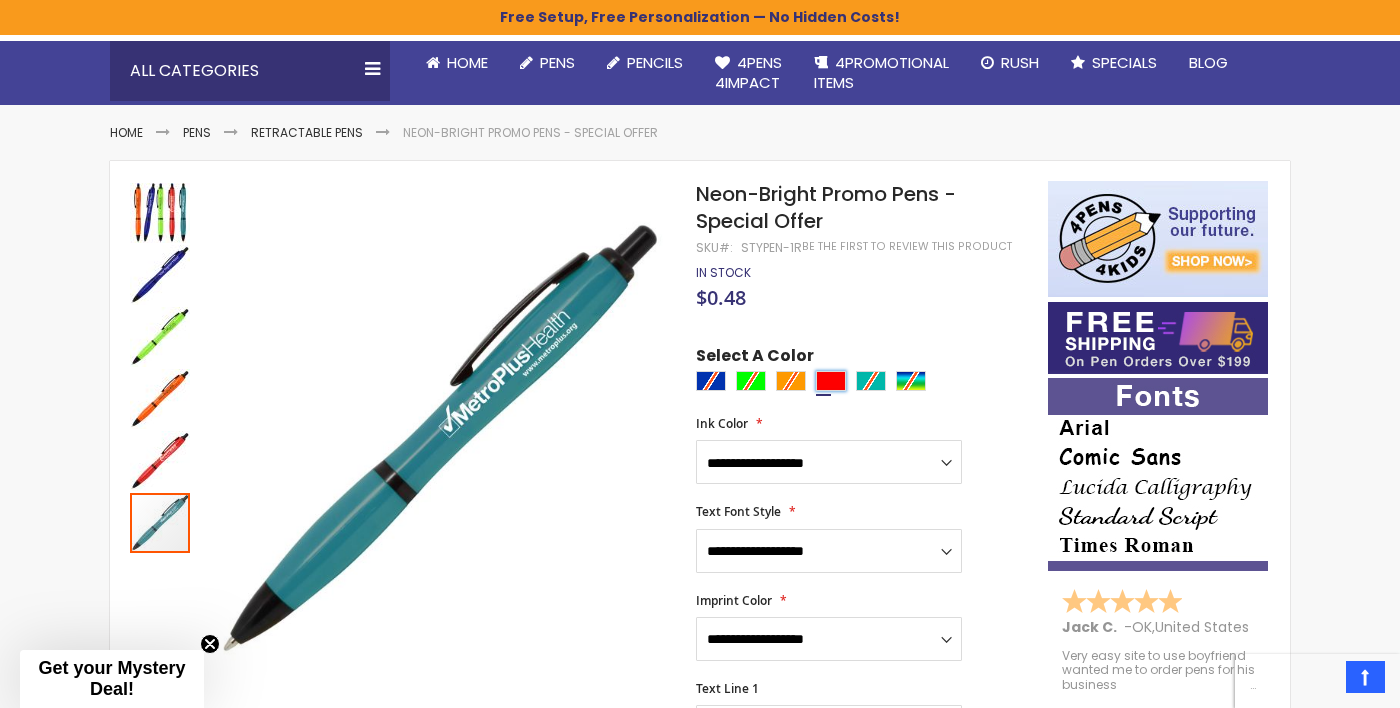 click at bounding box center (831, 381) 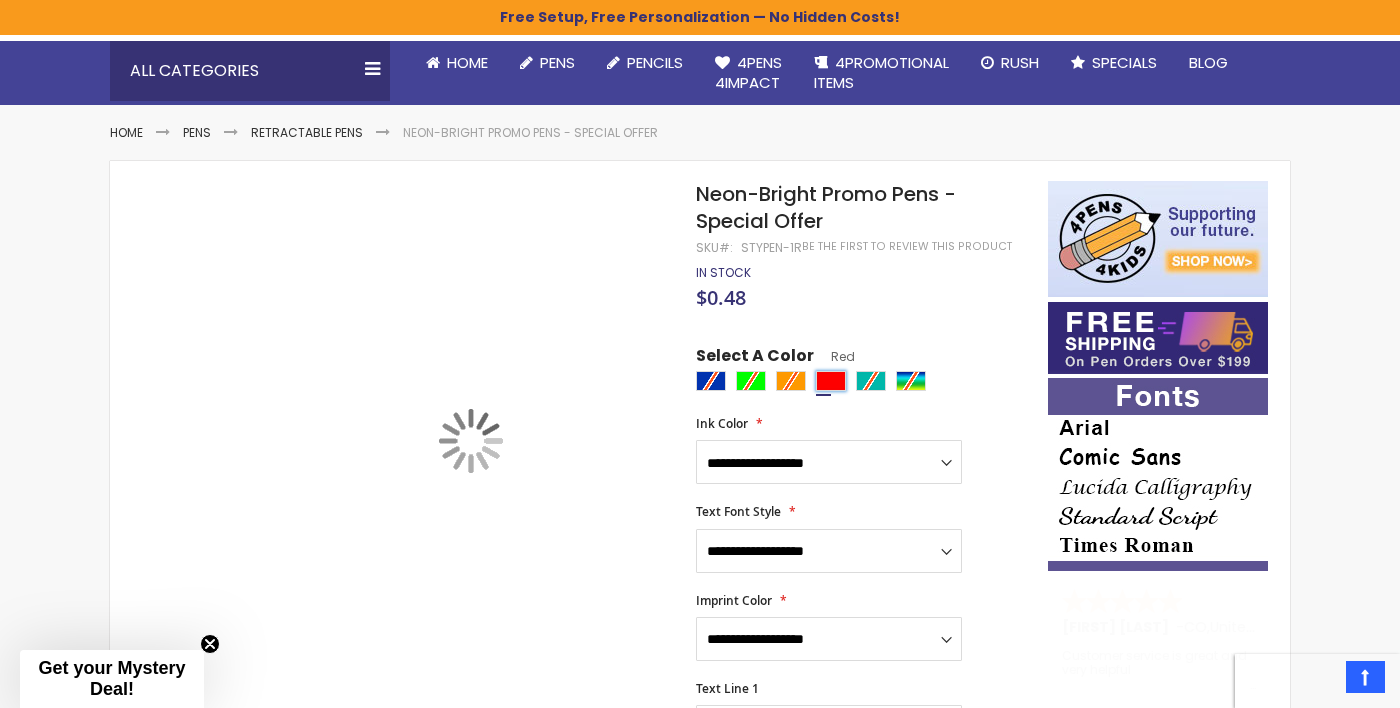 type on "****" 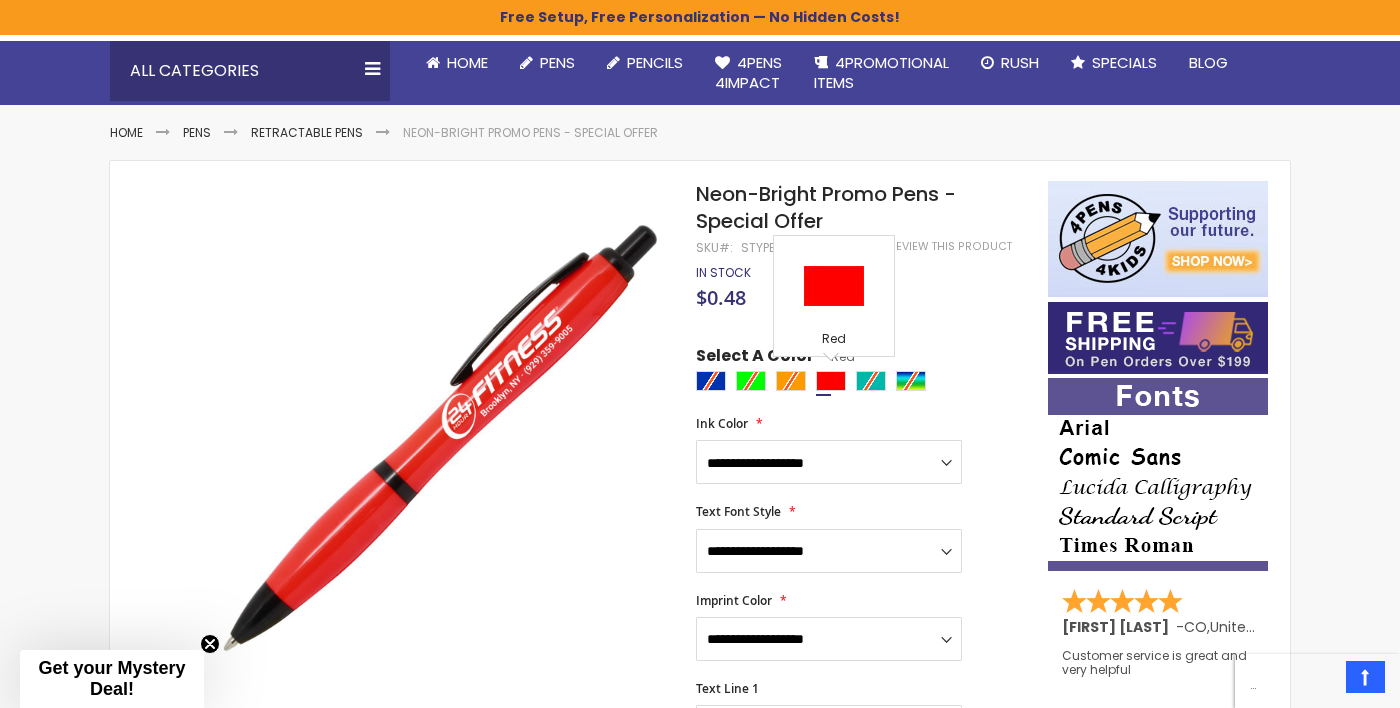 click at bounding box center [867, 383] 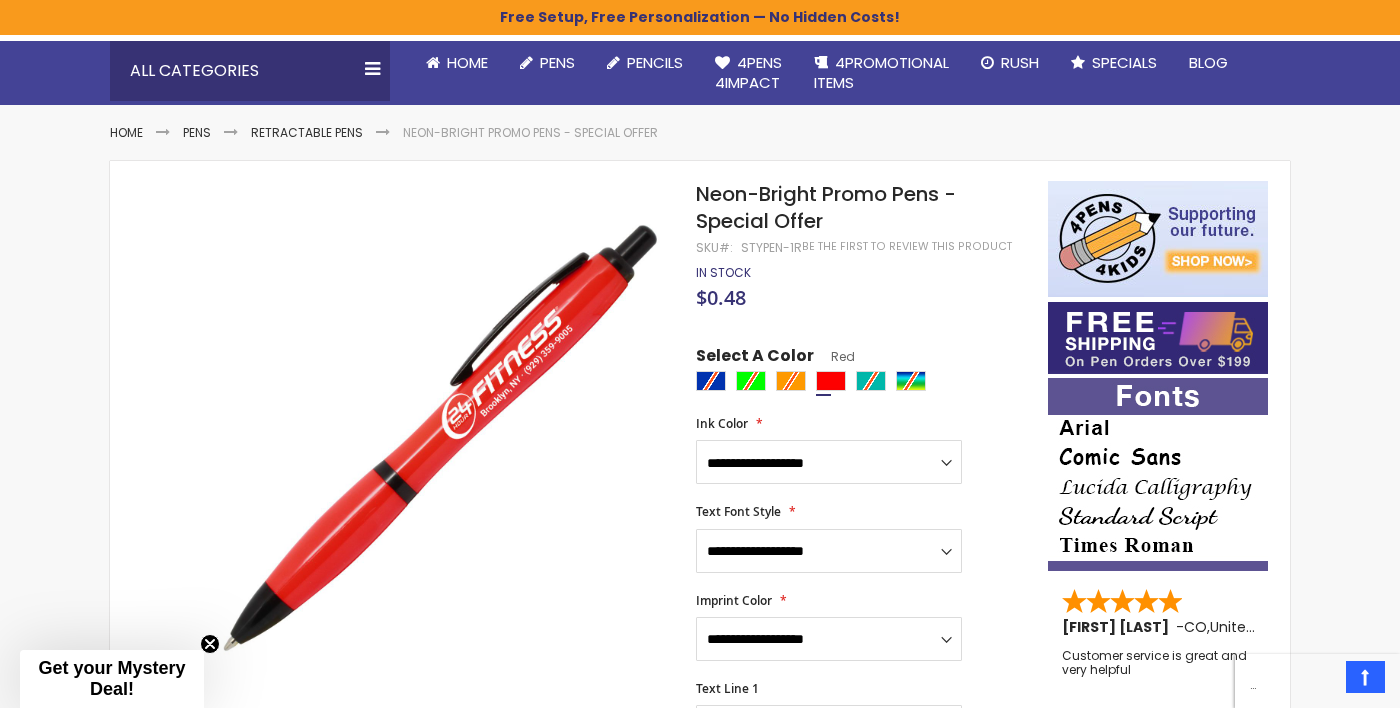 click at bounding box center [867, 383] 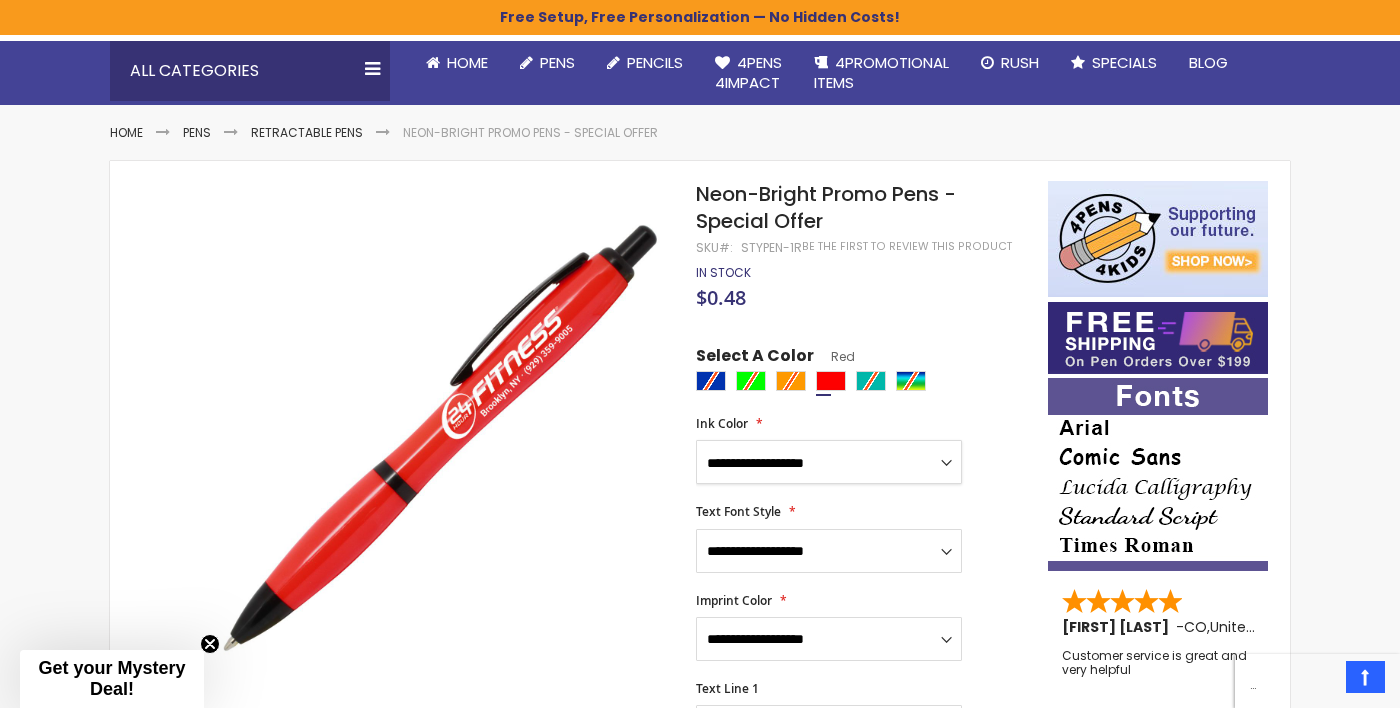 click on "**********" at bounding box center [829, 462] 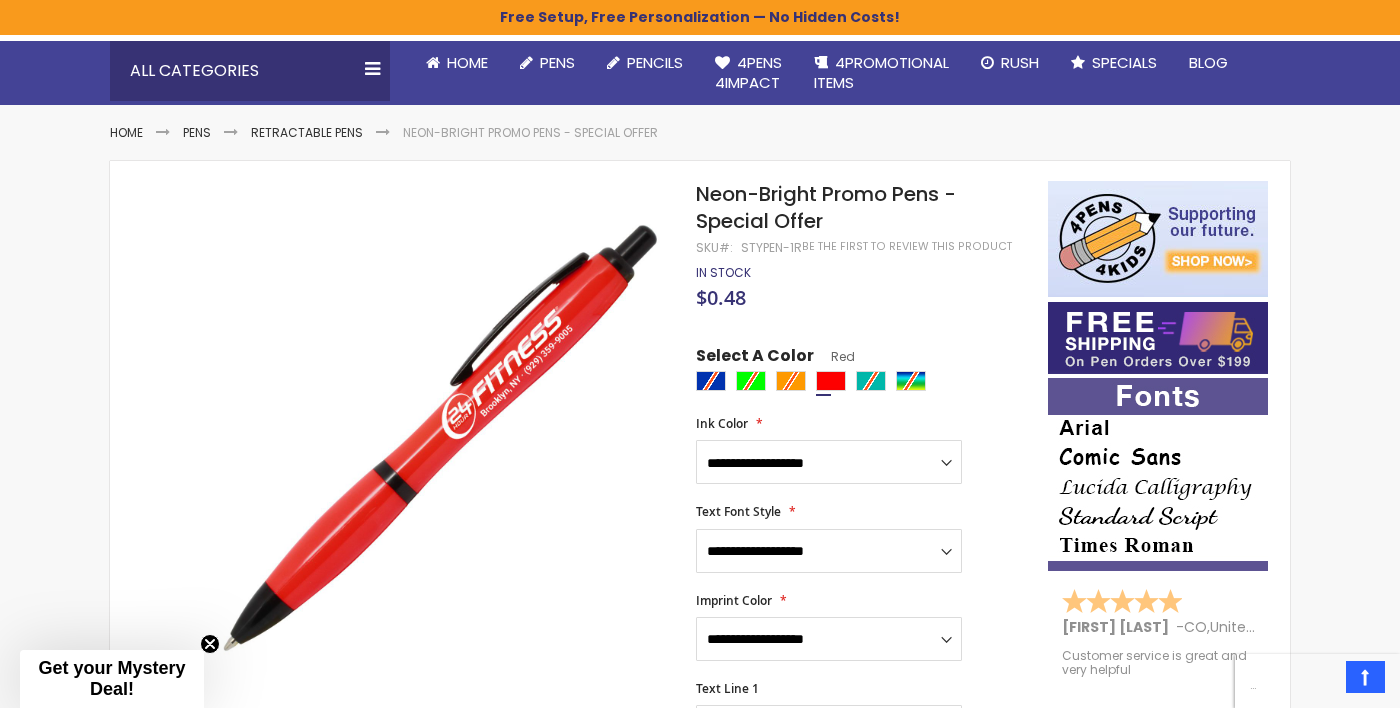 click at bounding box center (867, 383) 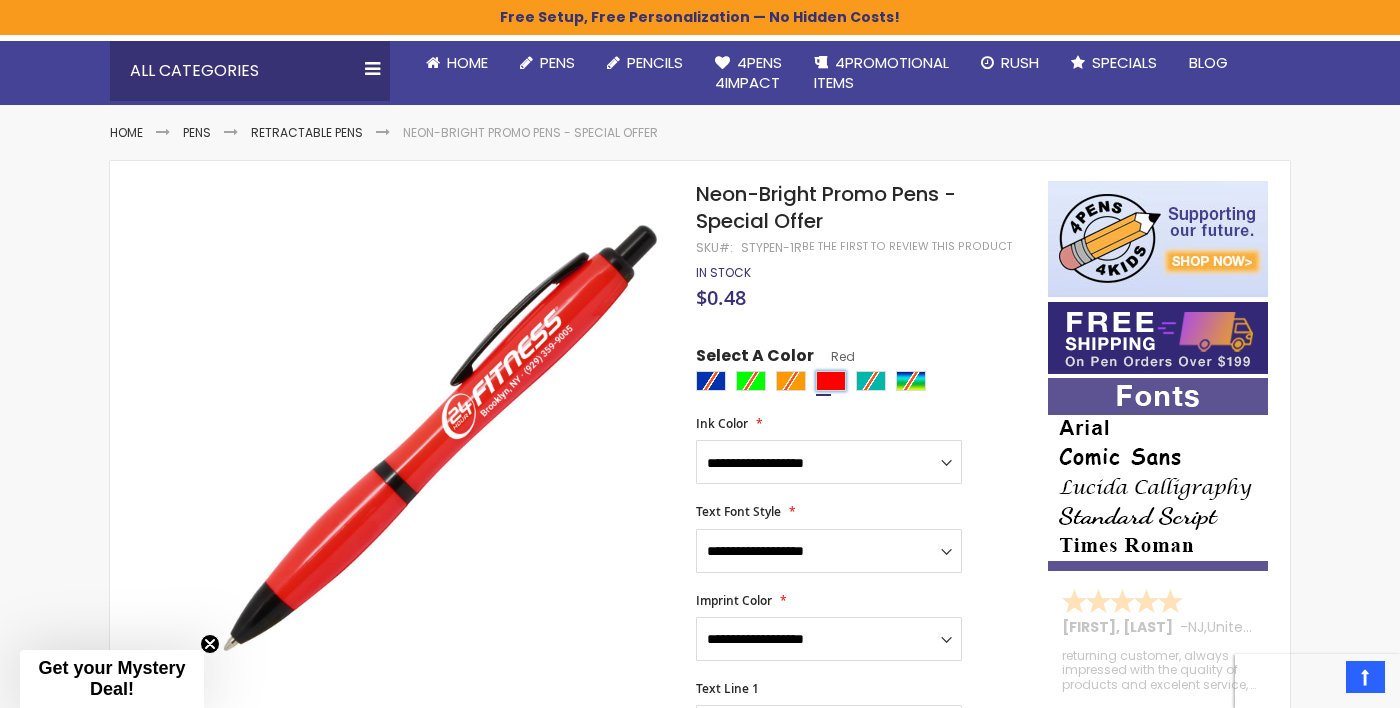 click at bounding box center [831, 381] 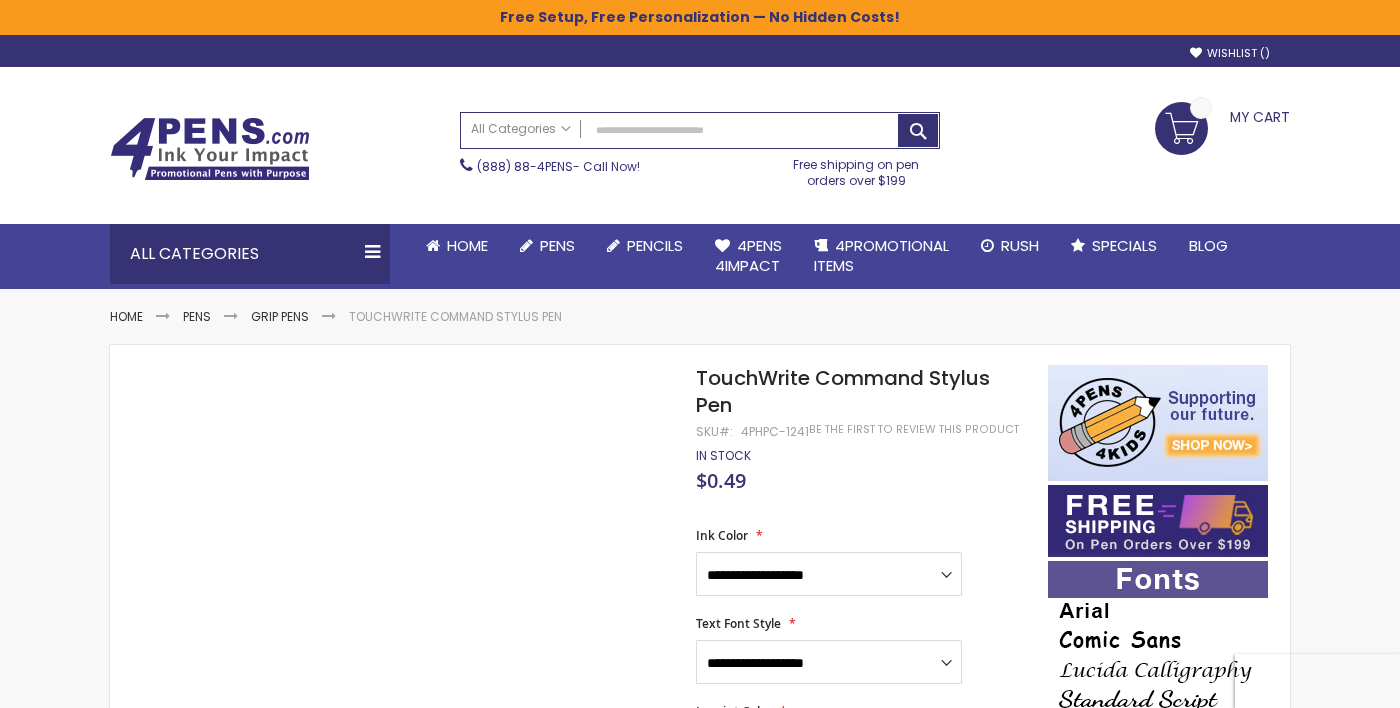 scroll, scrollTop: 0, scrollLeft: 0, axis: both 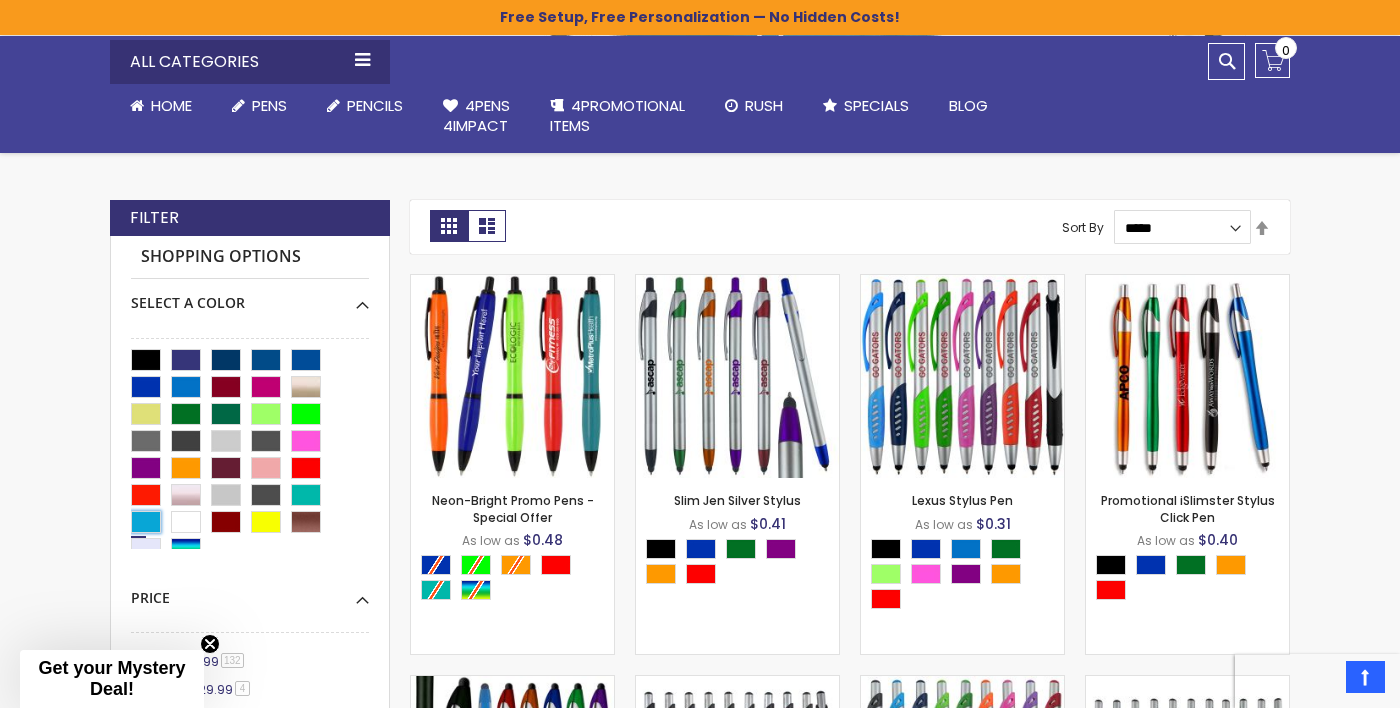 click at bounding box center (146, 522) 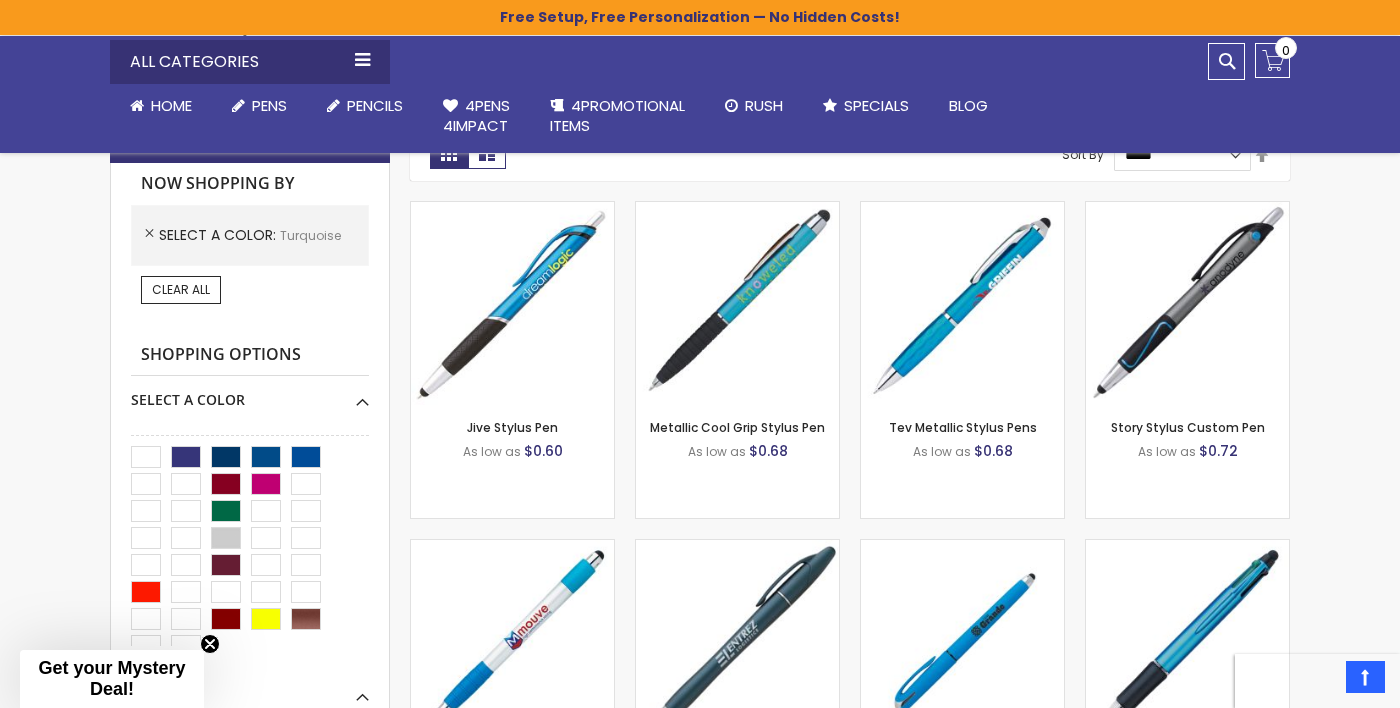 scroll, scrollTop: 519, scrollLeft: 0, axis: vertical 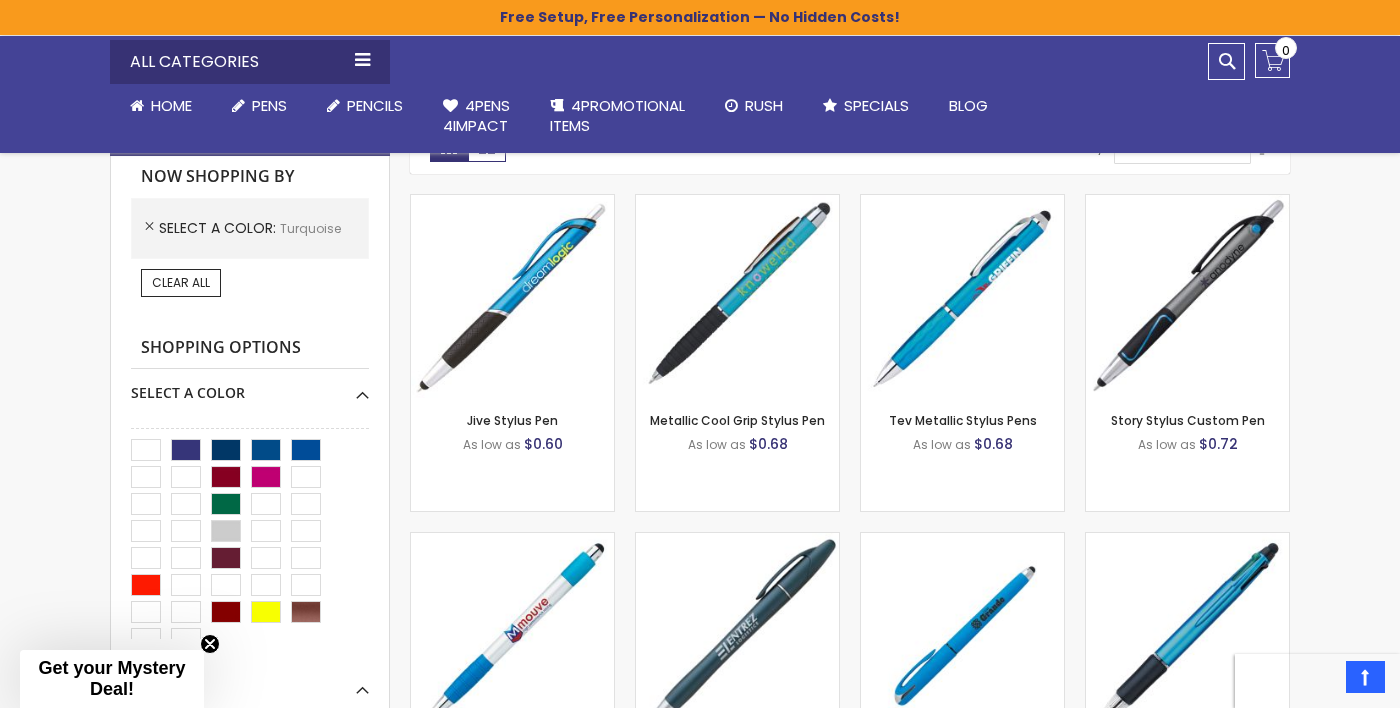 click on "Shopping Options" at bounding box center [250, 348] 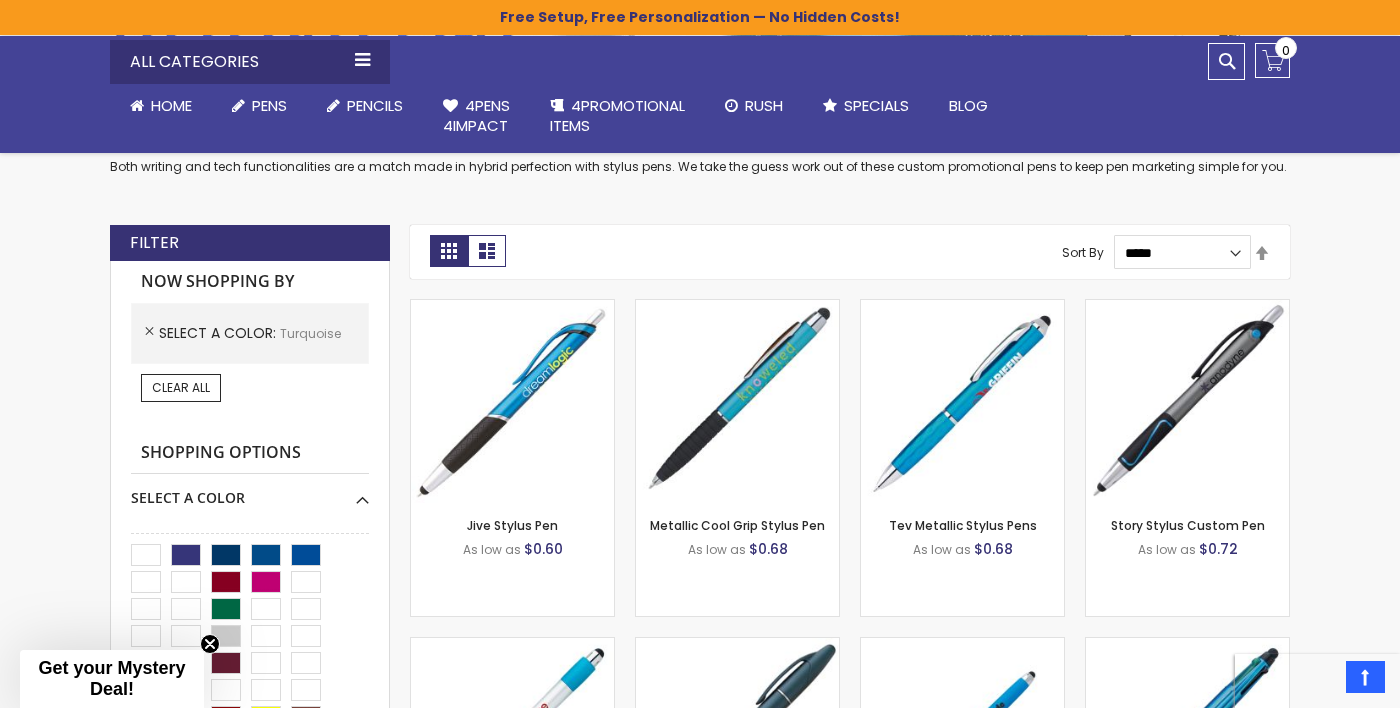 scroll, scrollTop: 412, scrollLeft: 0, axis: vertical 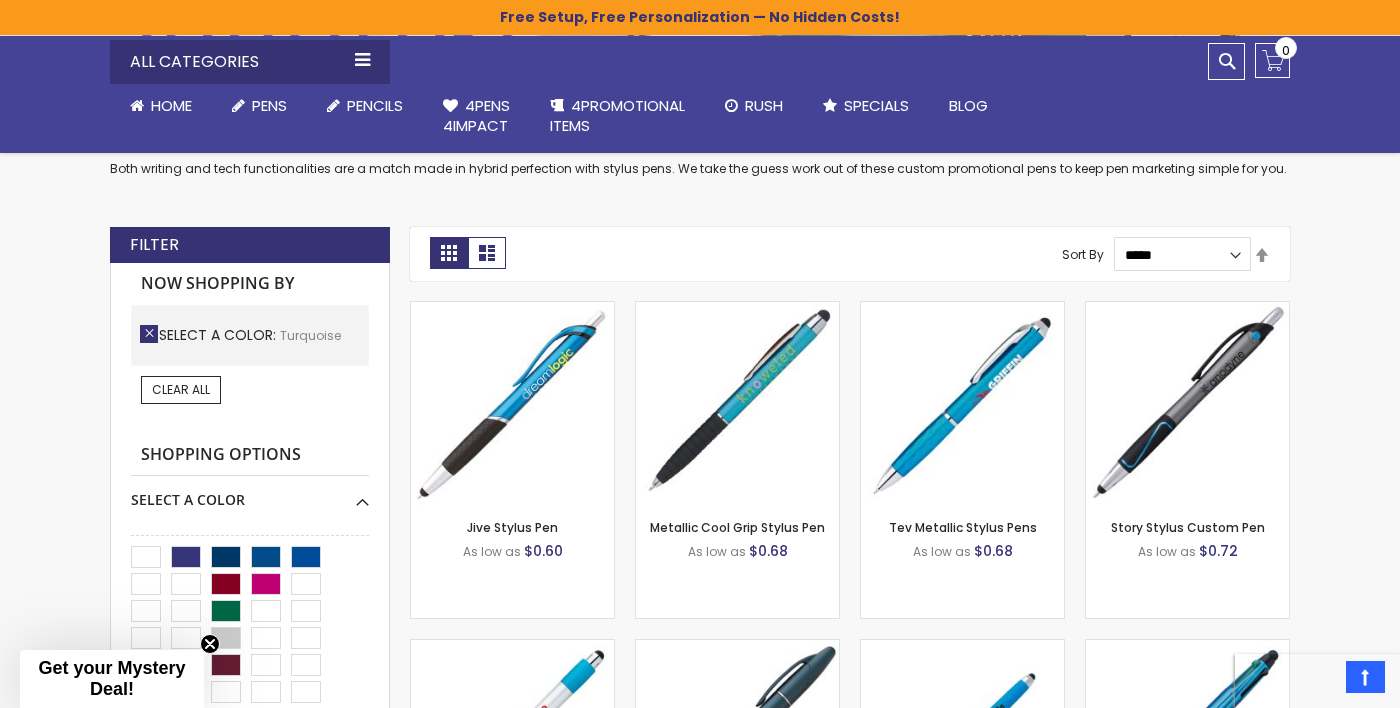 click on "Remove This Item" at bounding box center [149, 334] 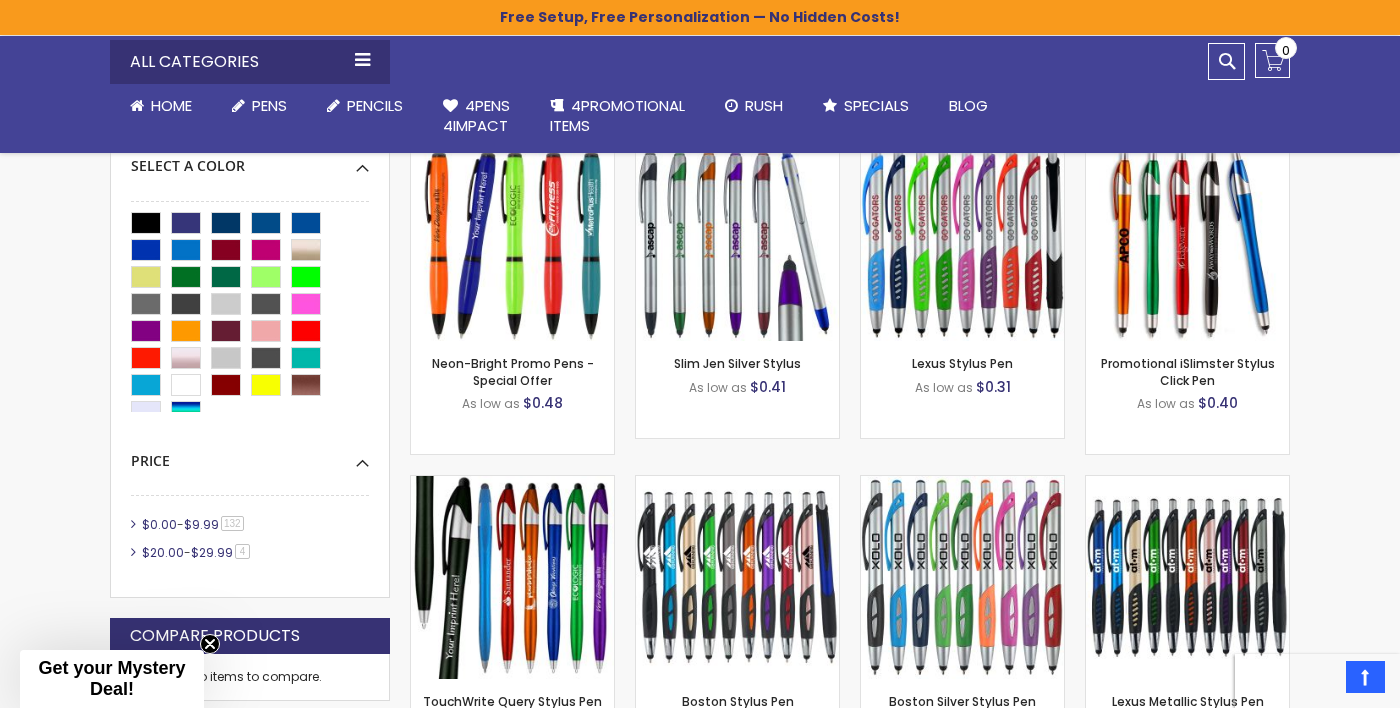 scroll, scrollTop: 577, scrollLeft: 0, axis: vertical 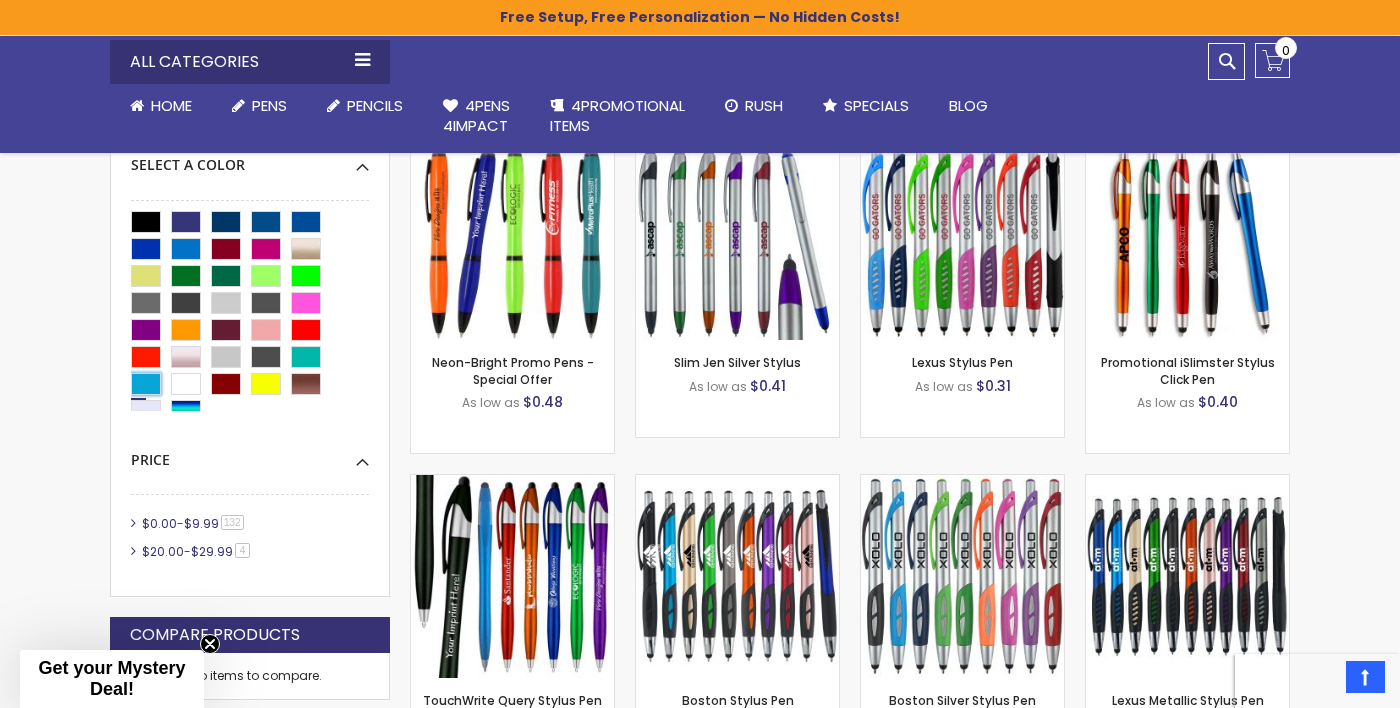 click at bounding box center [146, 384] 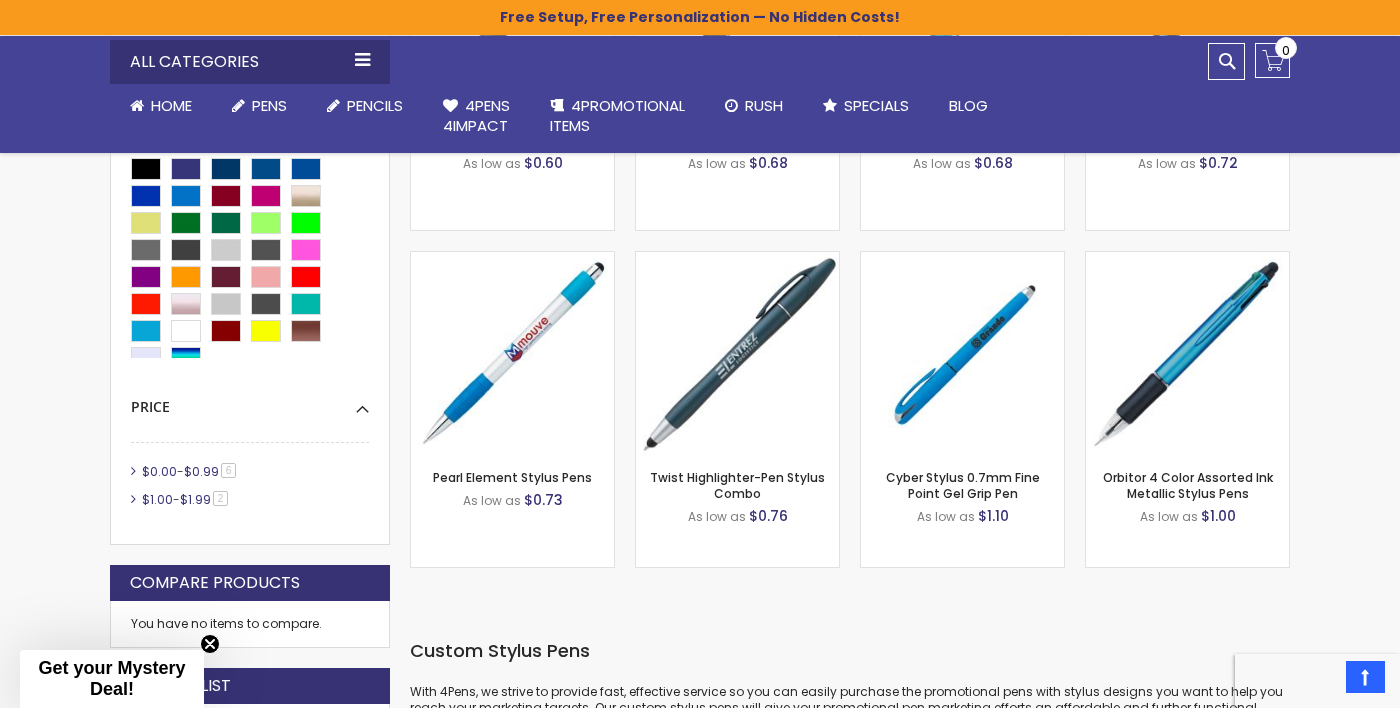 scroll, scrollTop: 798, scrollLeft: 0, axis: vertical 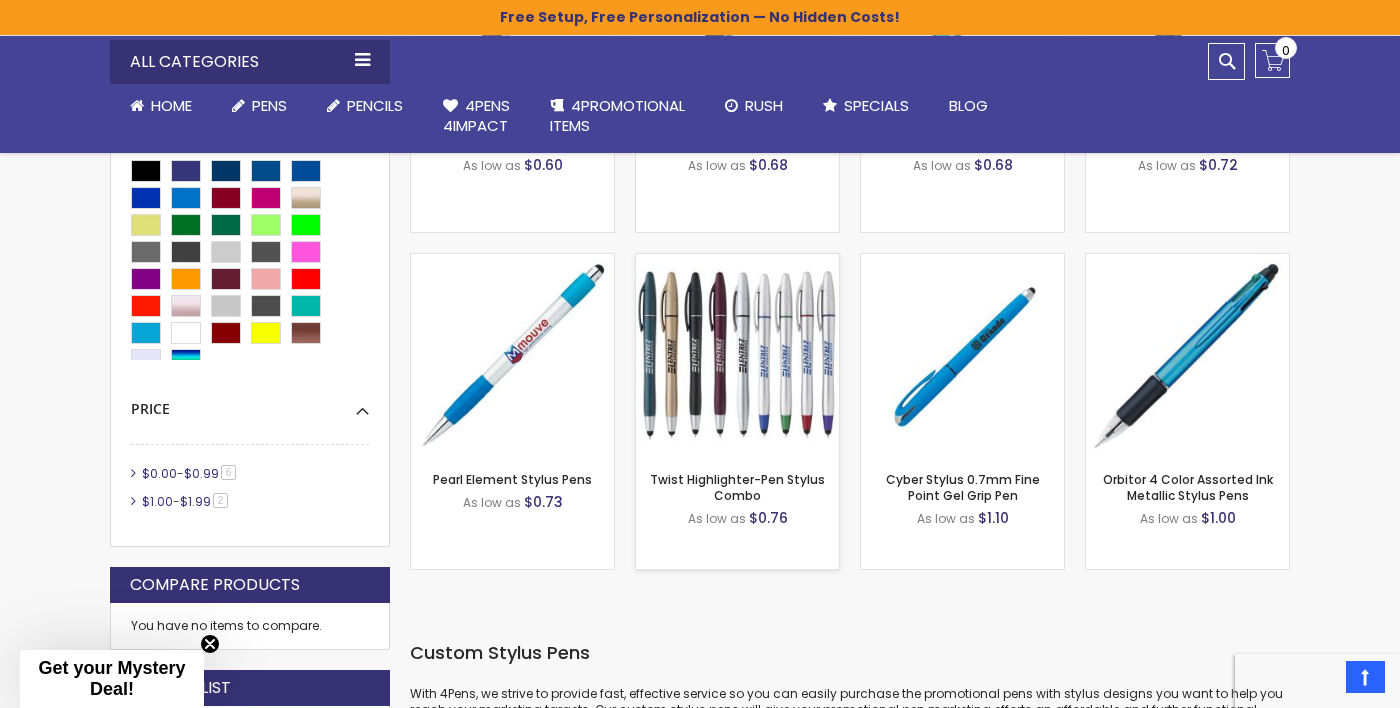 click at bounding box center (737, 355) 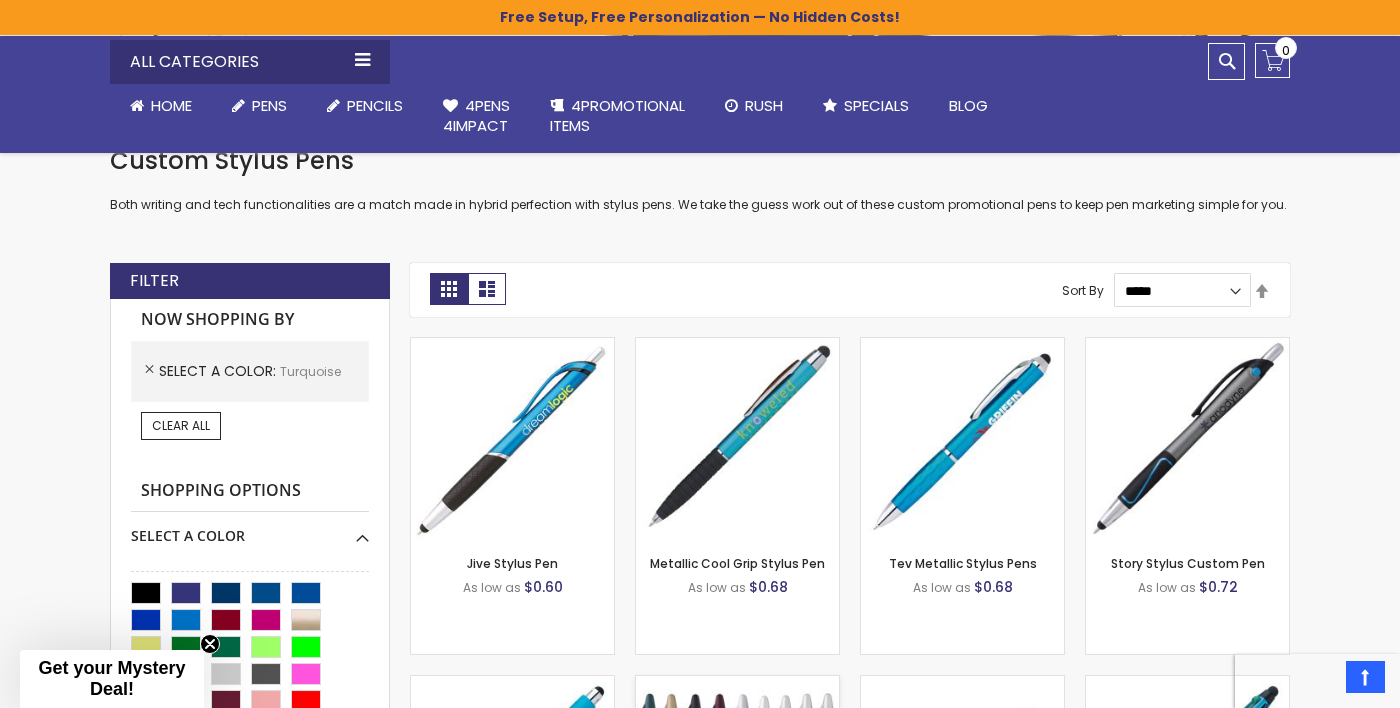 scroll, scrollTop: 376, scrollLeft: 0, axis: vertical 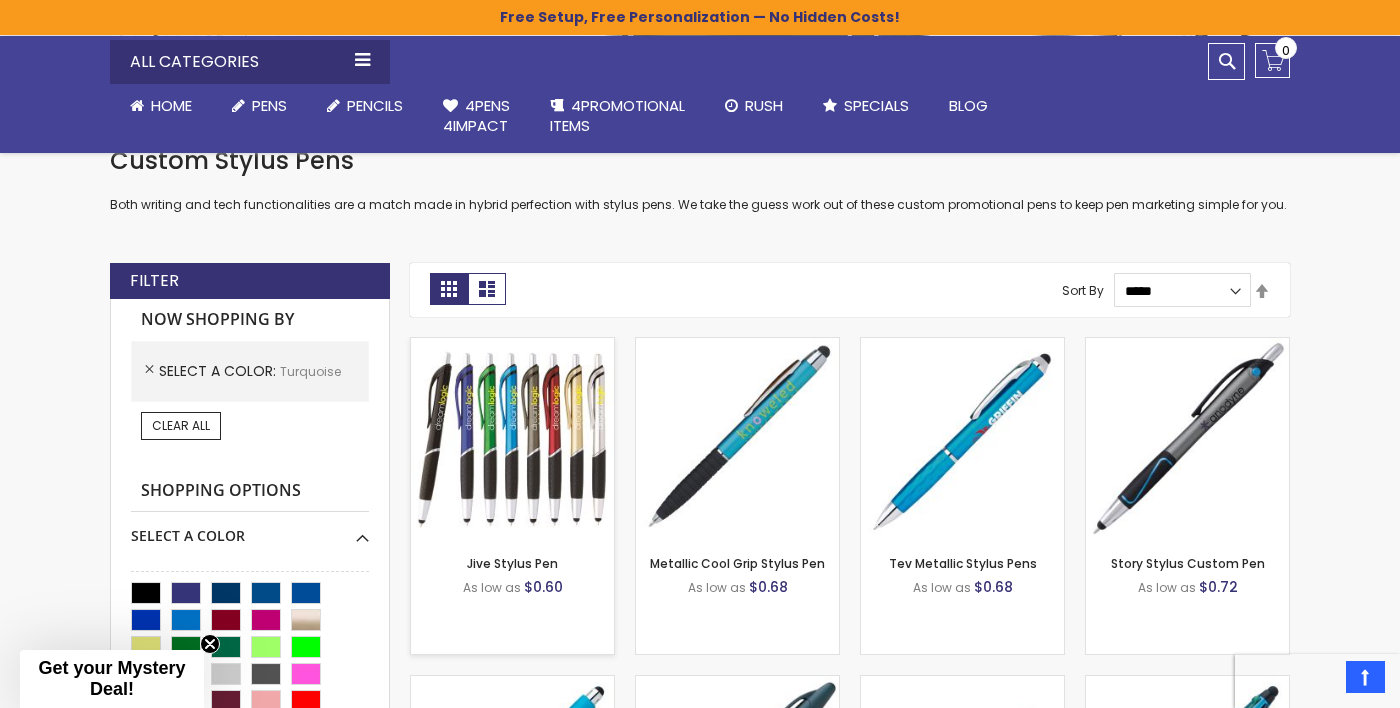click at bounding box center (512, 439) 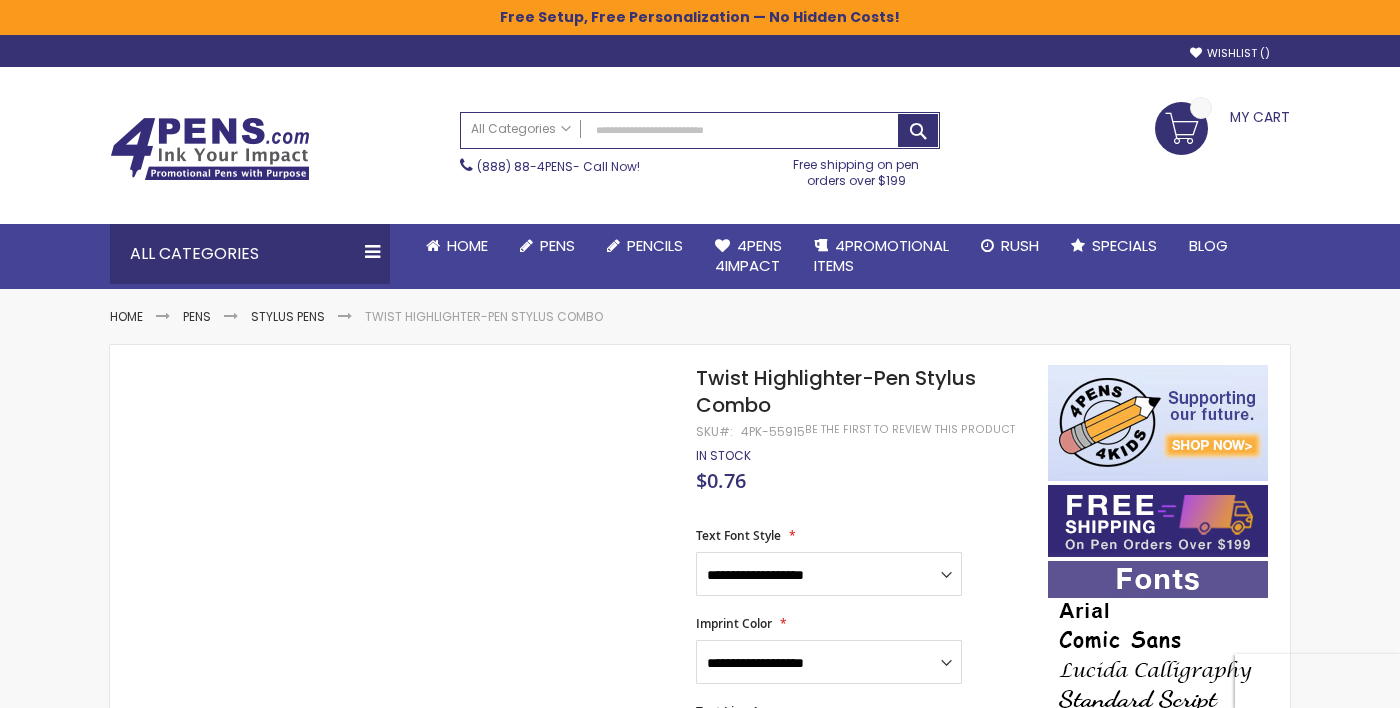 scroll, scrollTop: 0, scrollLeft: 0, axis: both 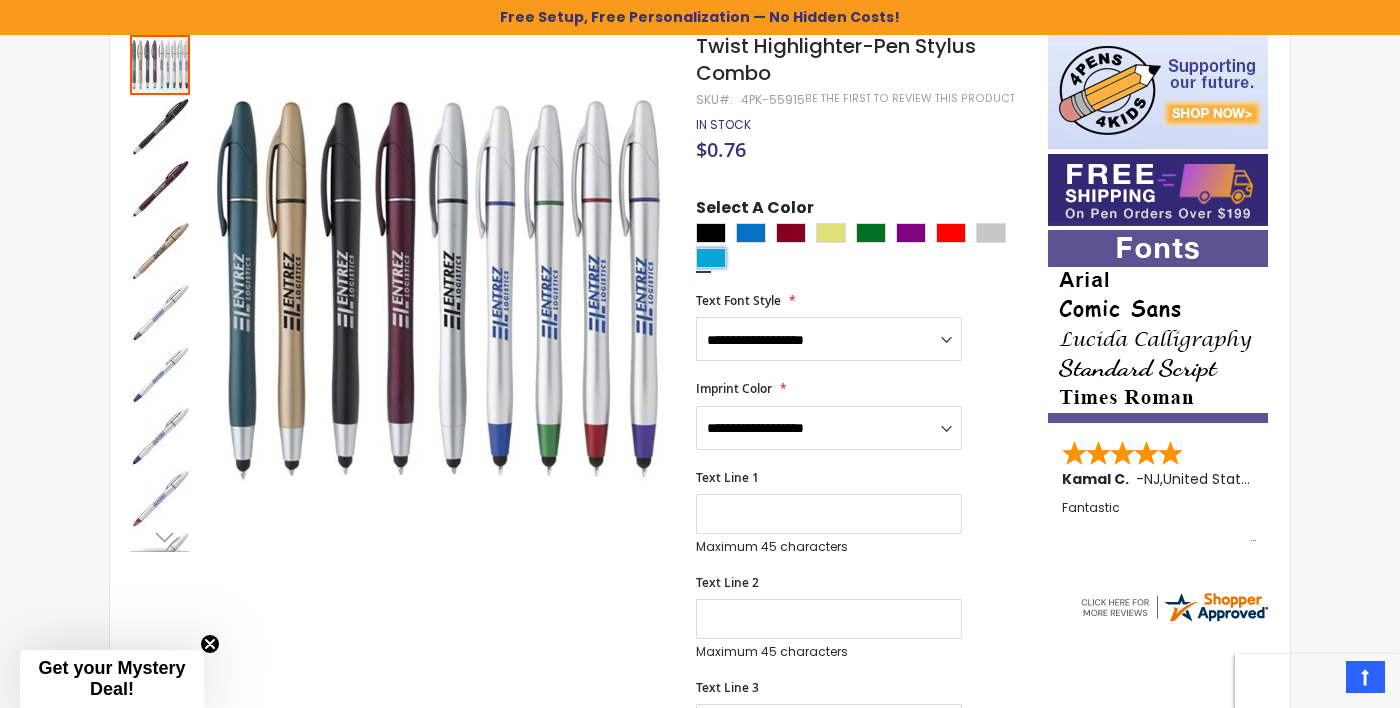 click at bounding box center [711, 258] 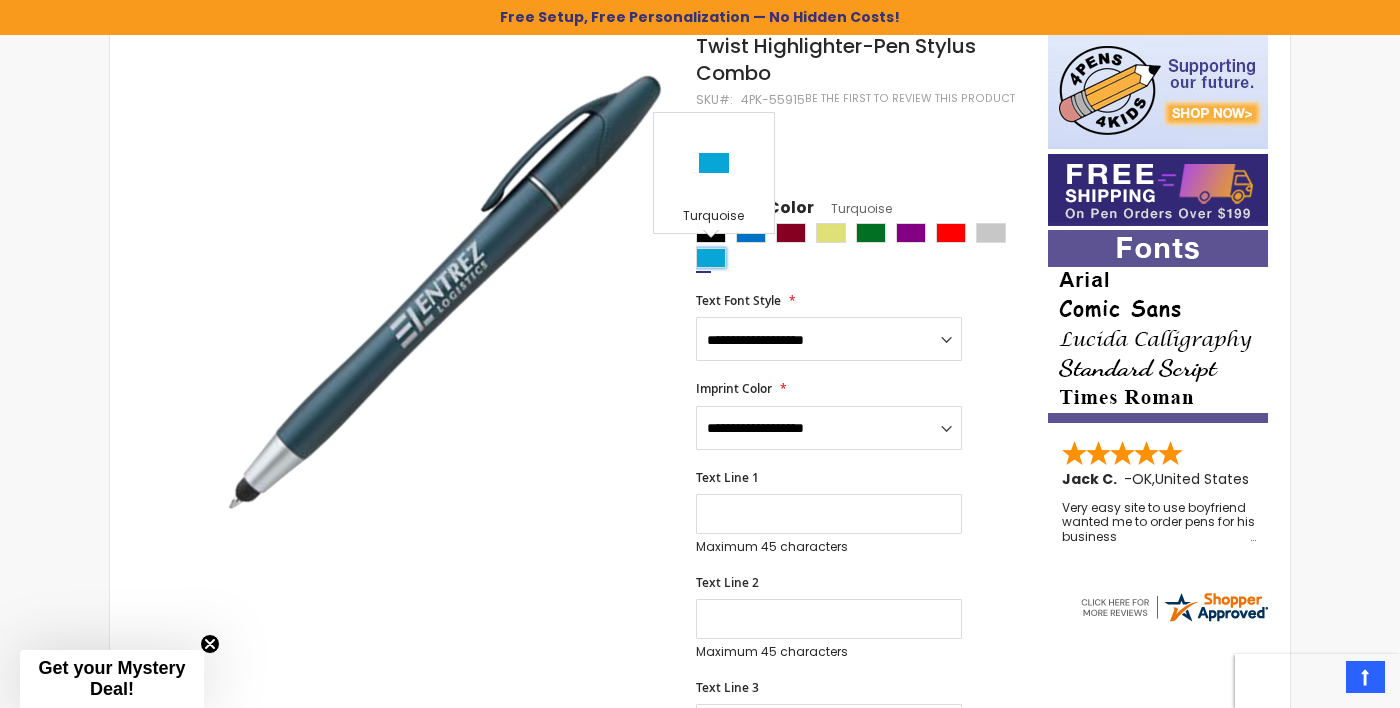 click at bounding box center (440, 292) 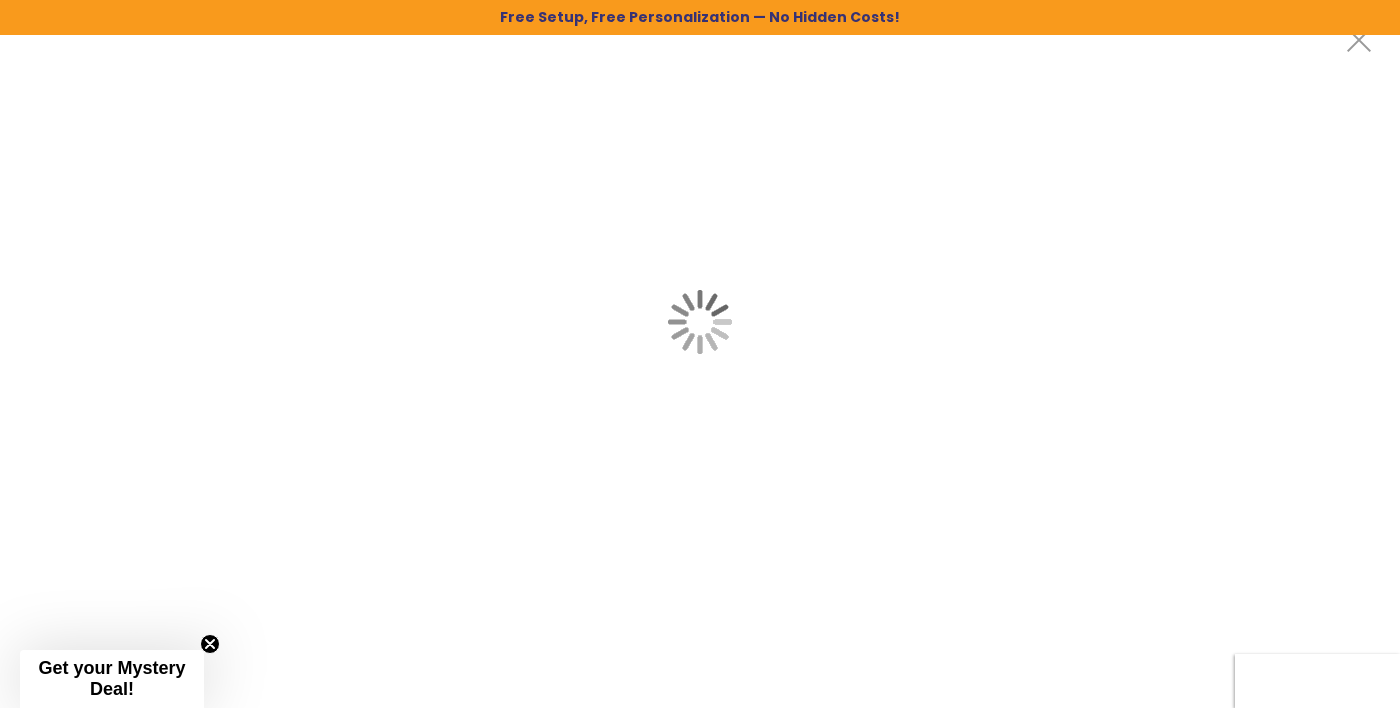 scroll, scrollTop: 0, scrollLeft: 0, axis: both 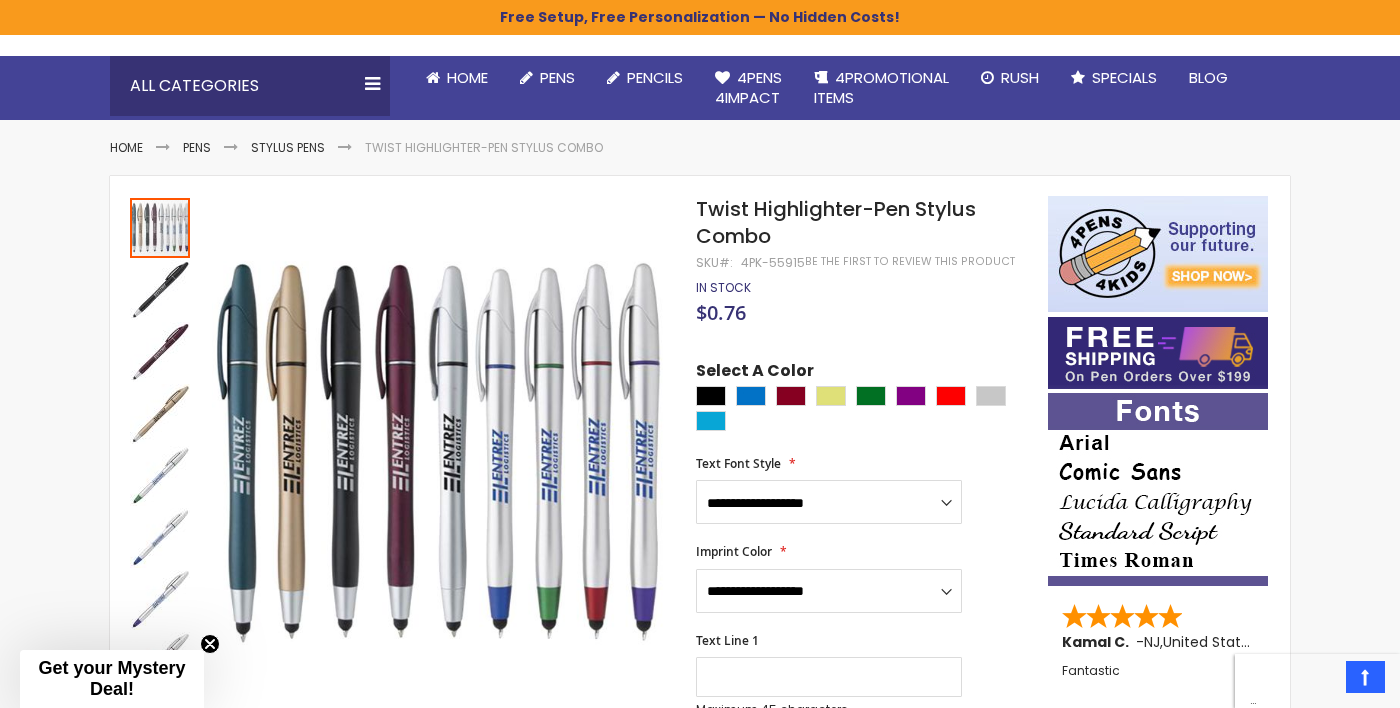 click at bounding box center [160, 290] 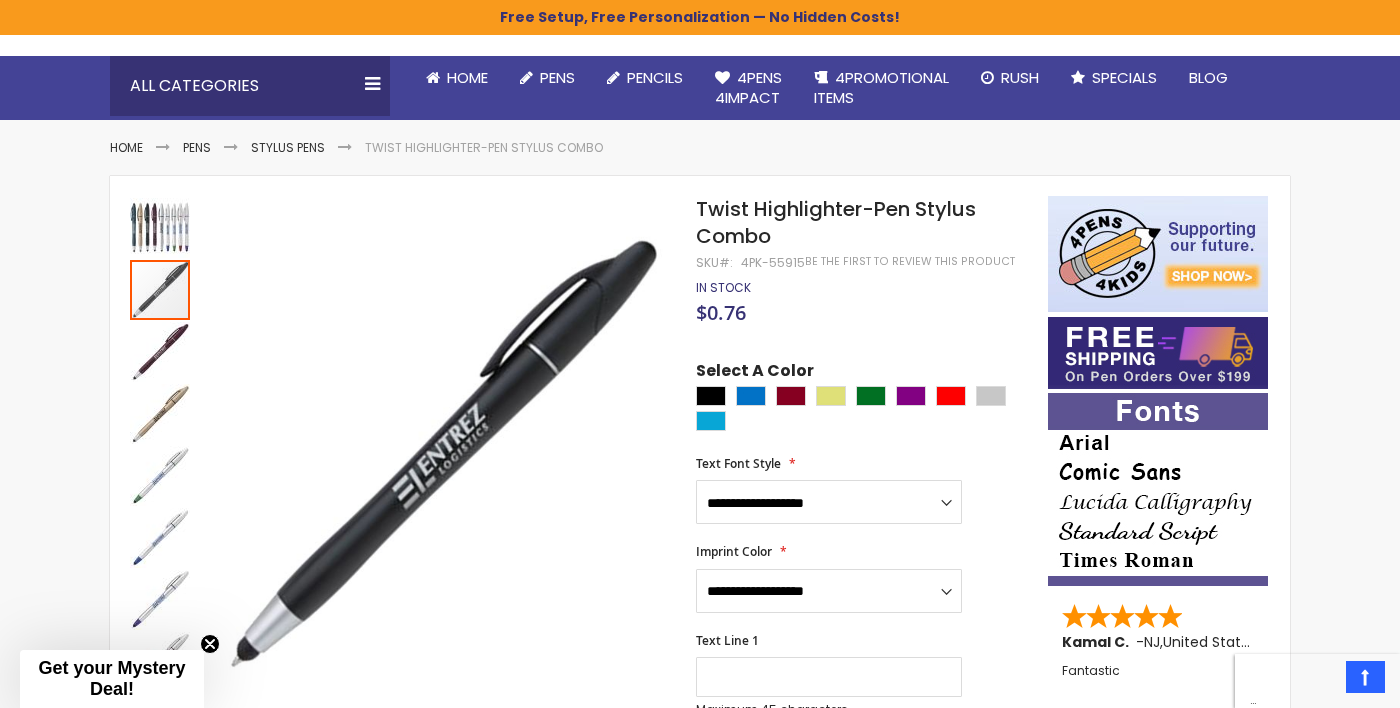 click at bounding box center [160, 476] 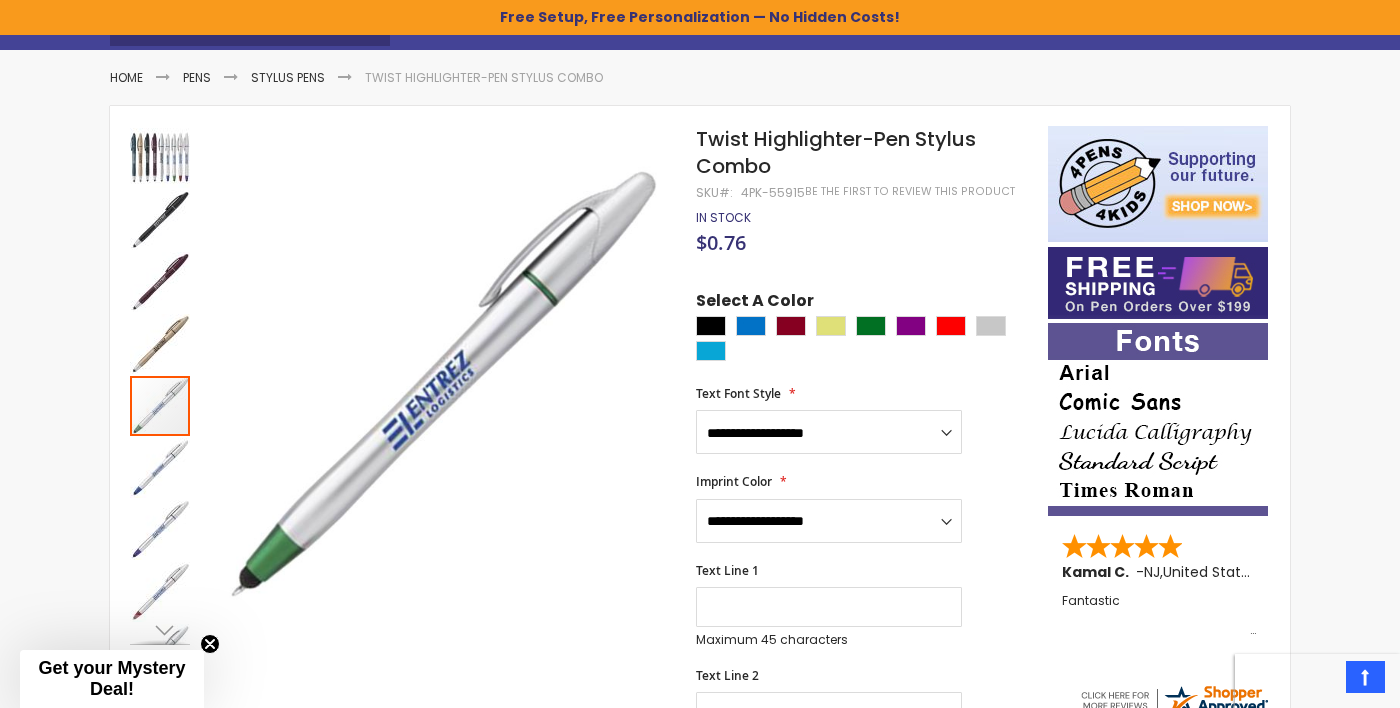 scroll, scrollTop: 260, scrollLeft: 0, axis: vertical 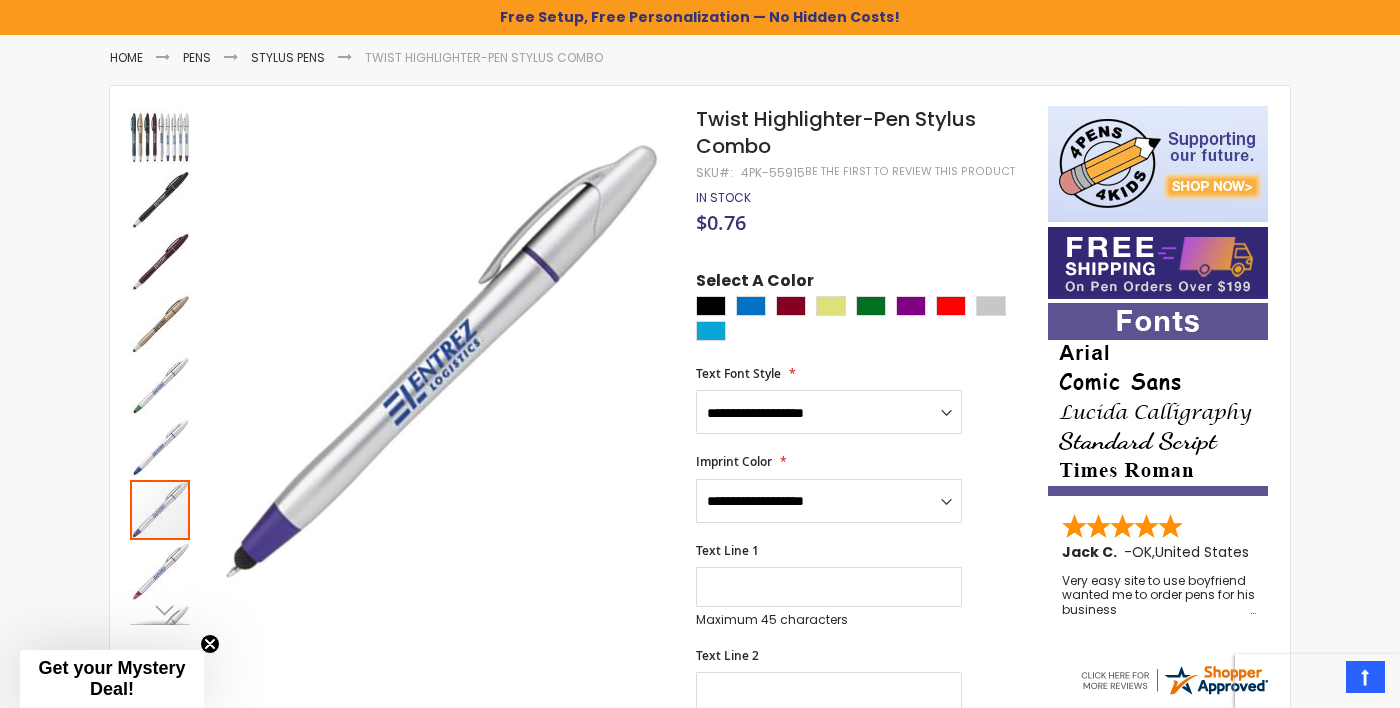 click at bounding box center [160, 572] 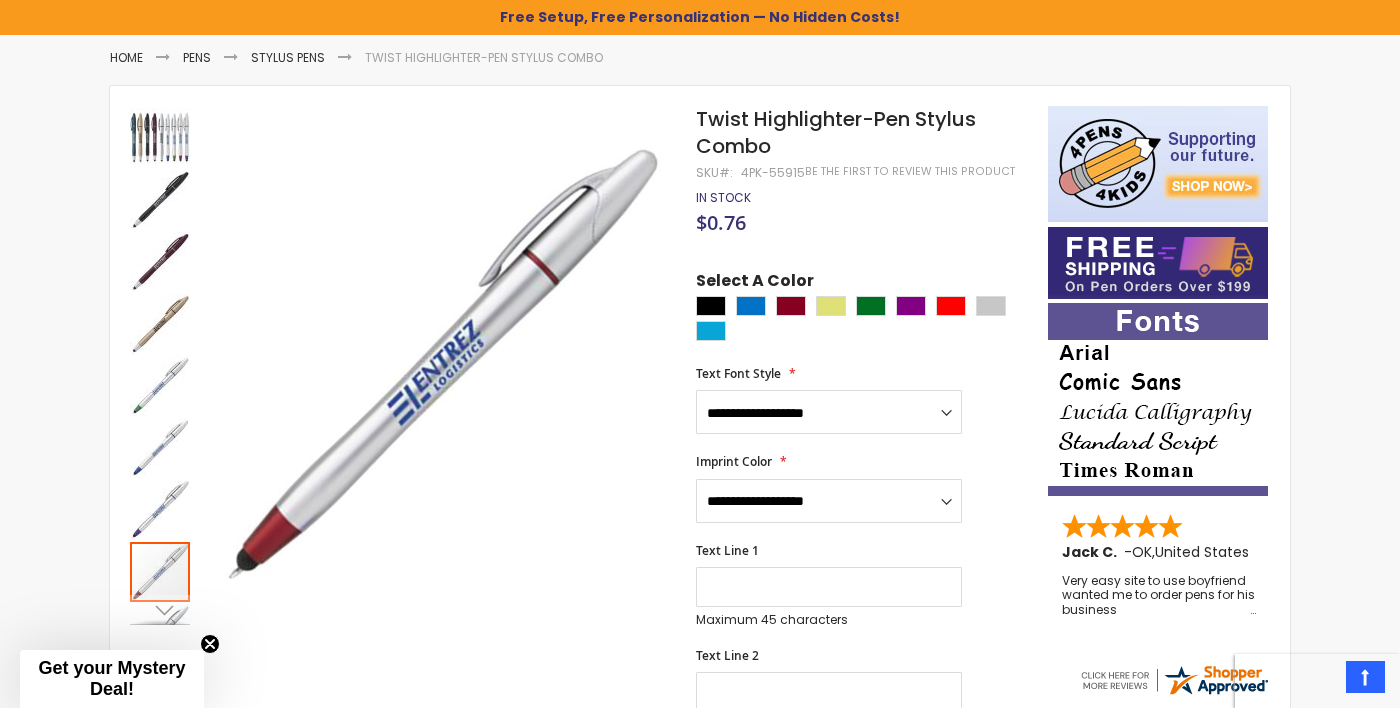 click at bounding box center (160, 448) 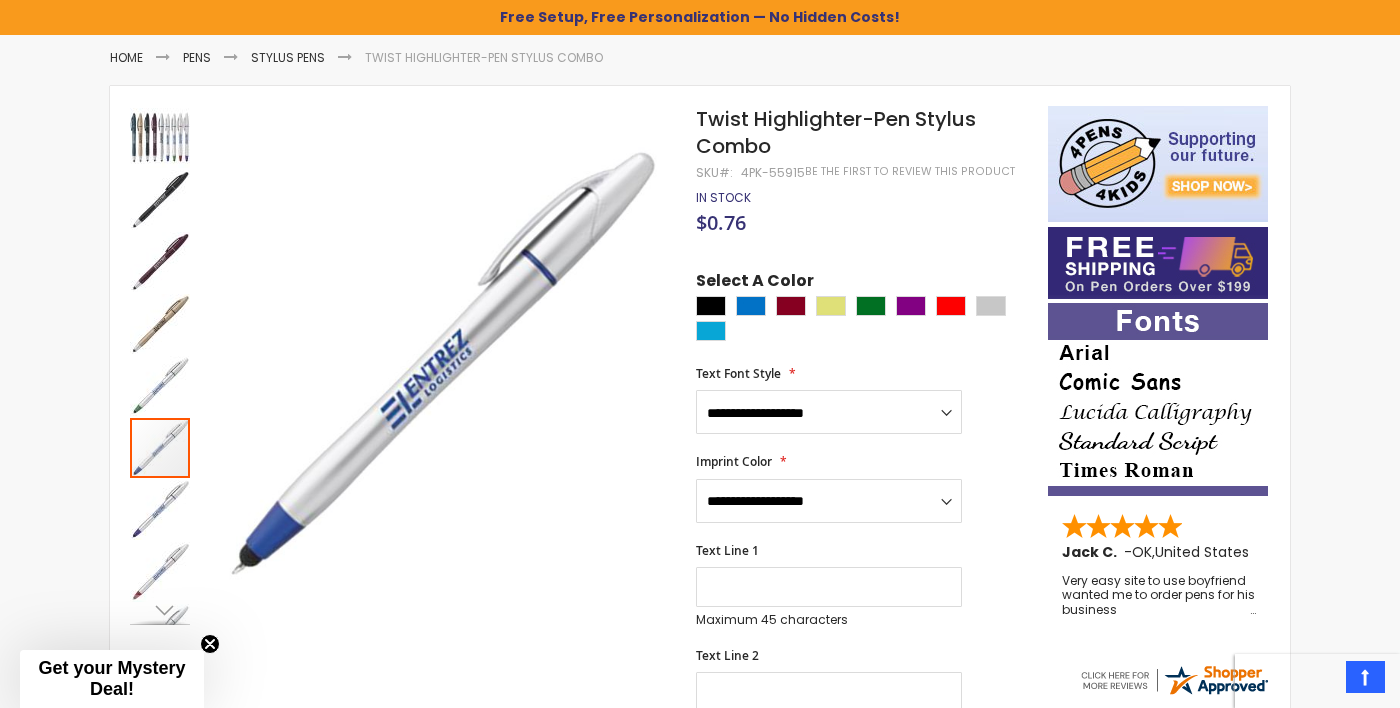 click at bounding box center (160, 386) 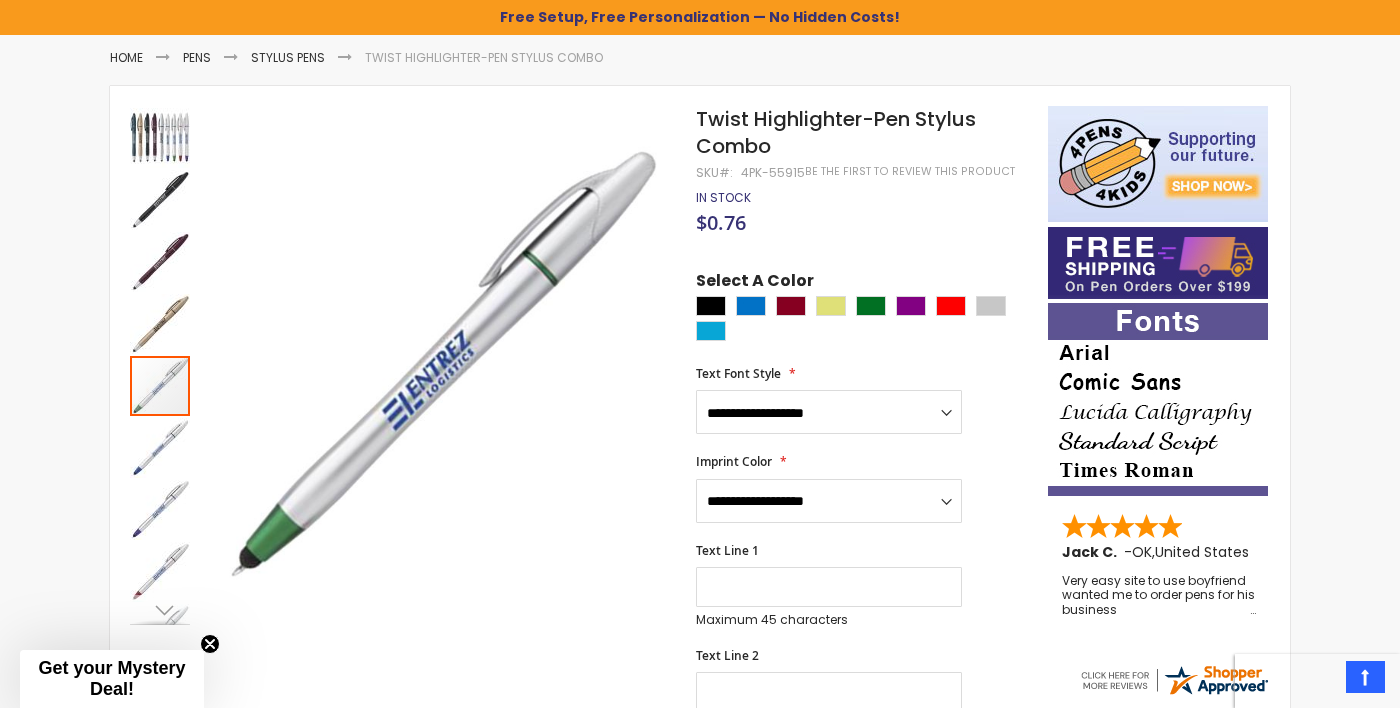 click at bounding box center (160, 610) 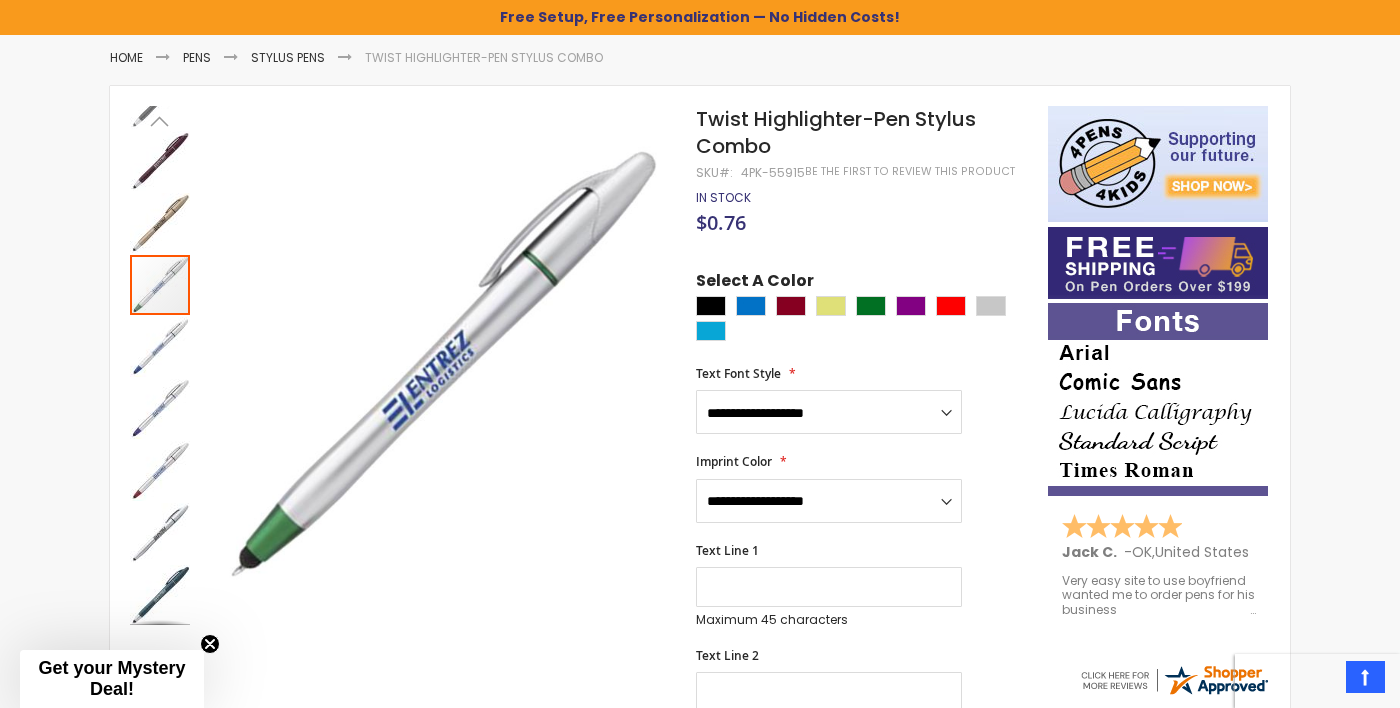click at bounding box center [160, 533] 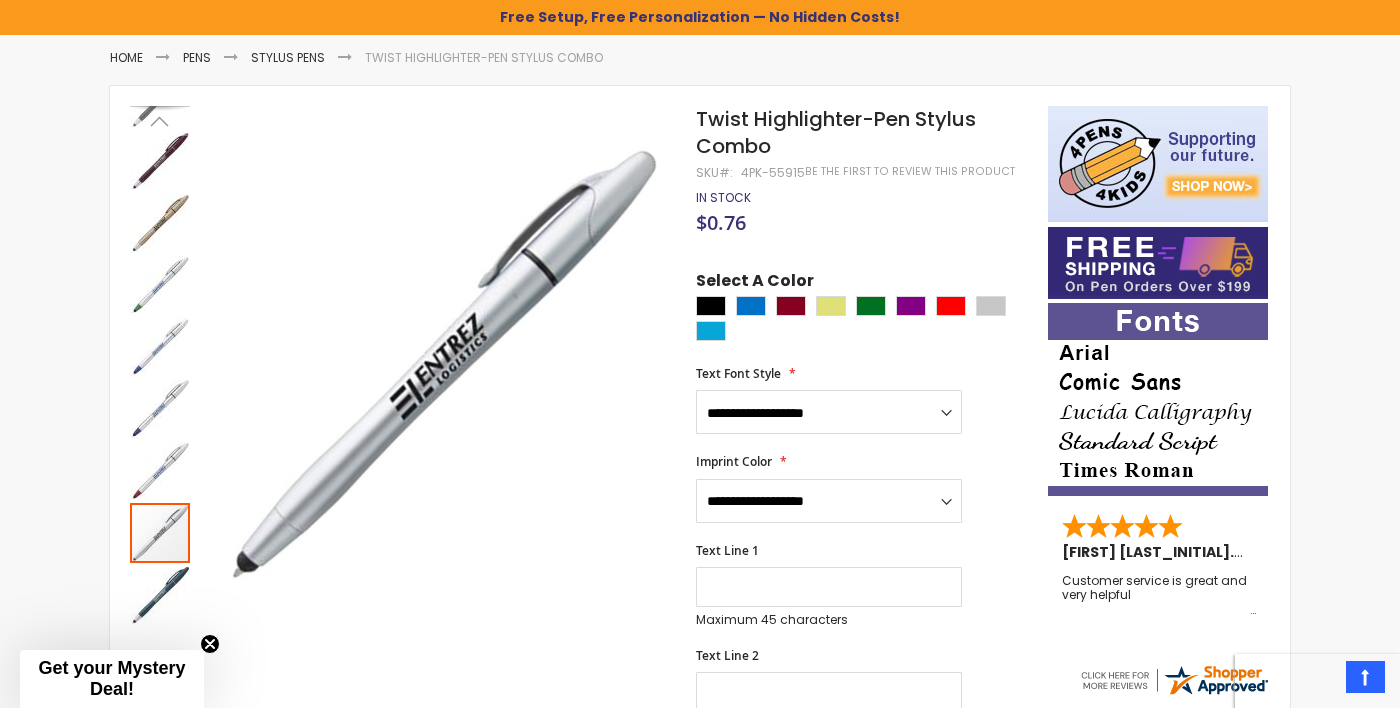 click at bounding box center (160, 595) 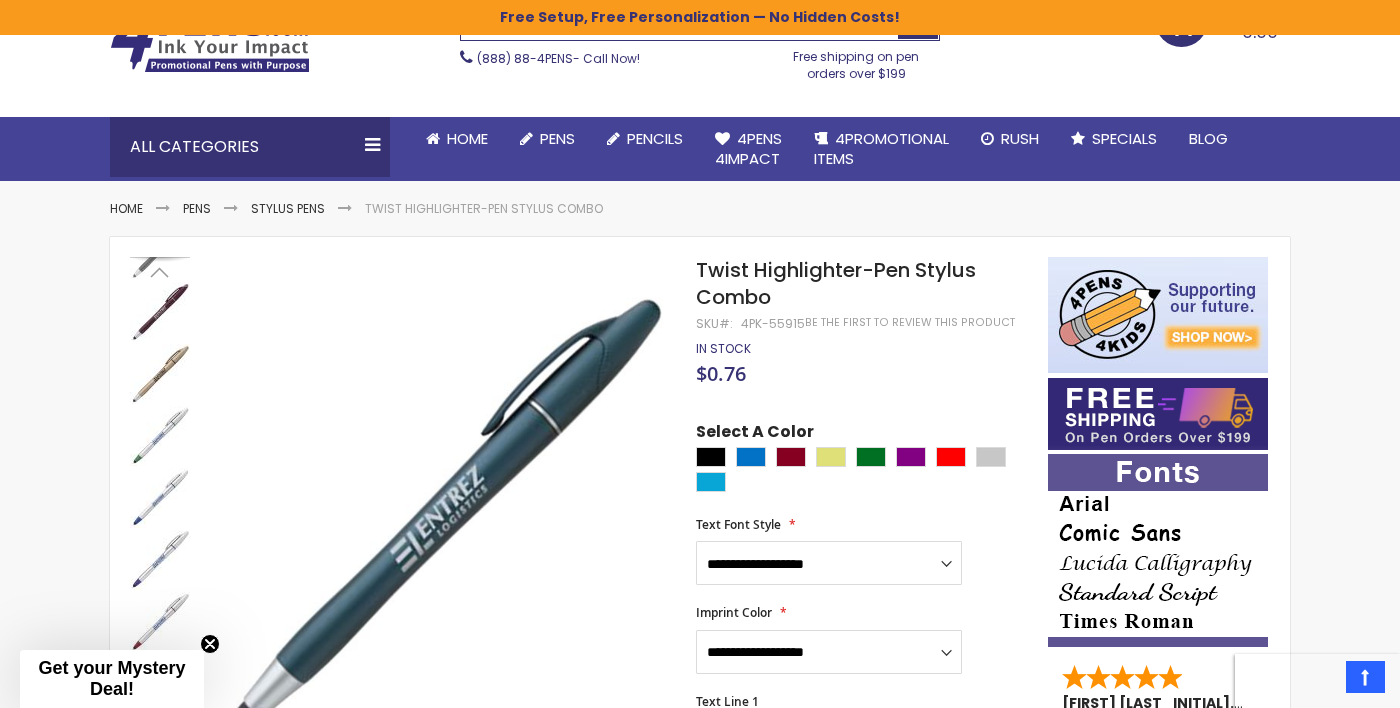 scroll, scrollTop: 0, scrollLeft: 0, axis: both 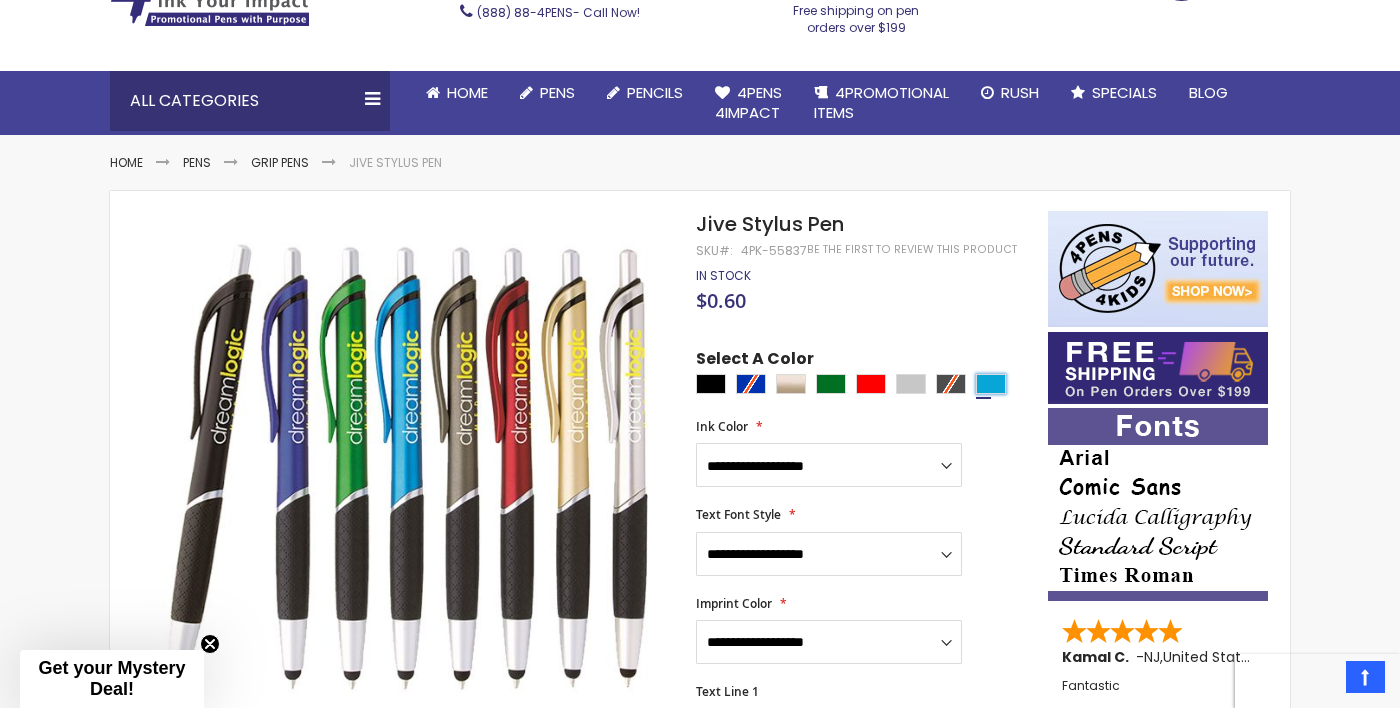click at bounding box center [991, 384] 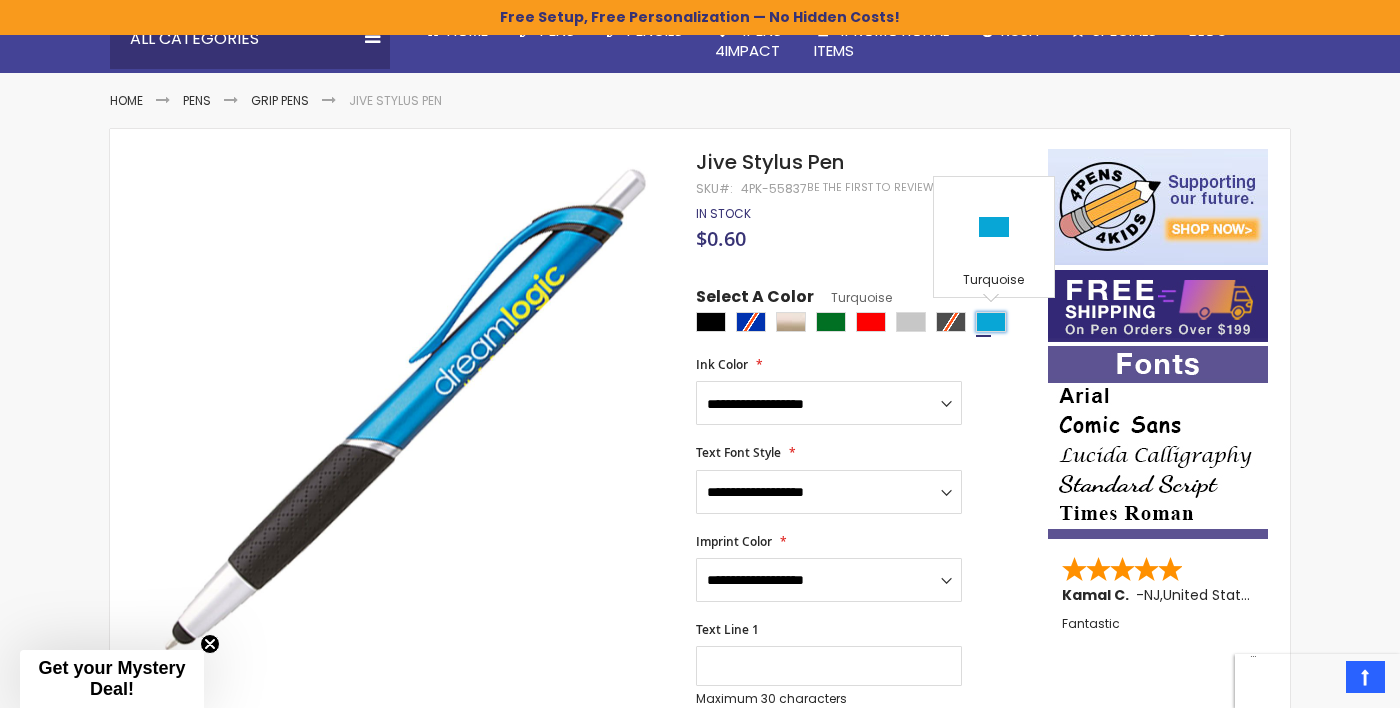 scroll, scrollTop: 218, scrollLeft: 0, axis: vertical 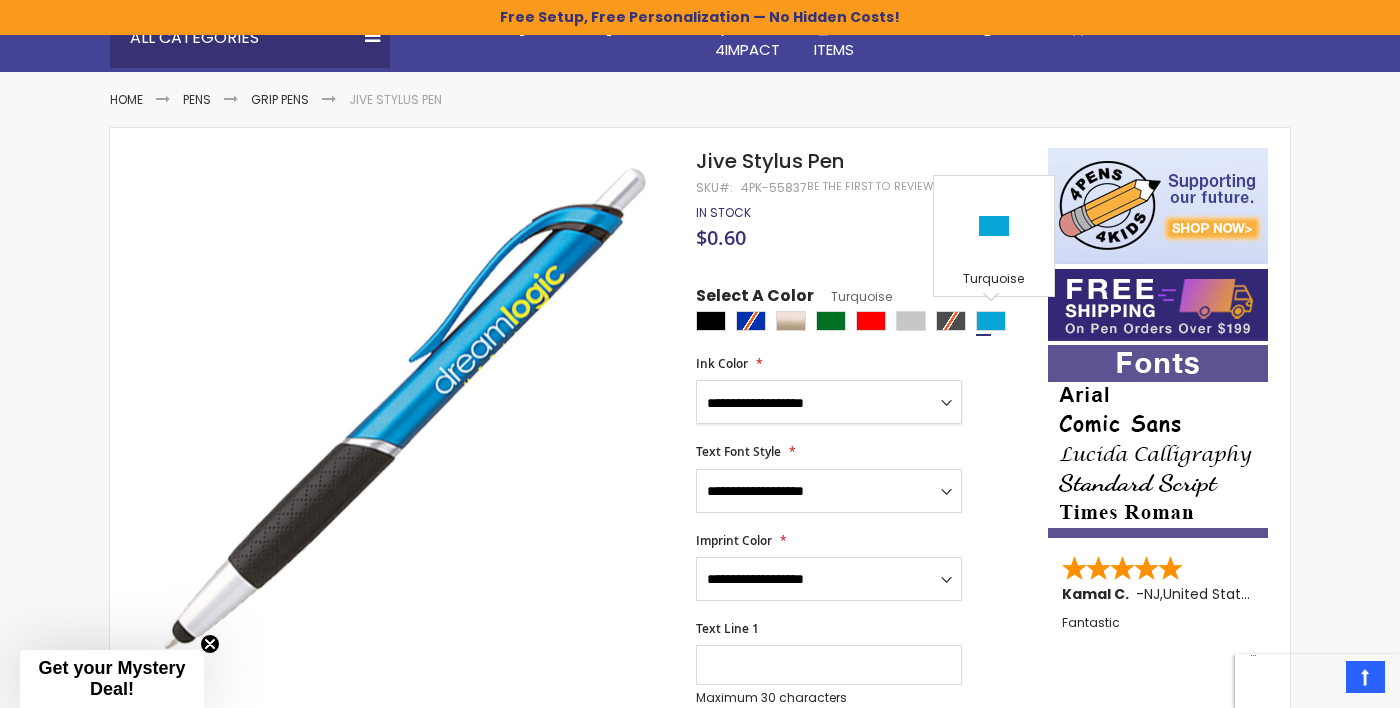 click on "**********" at bounding box center (829, 402) 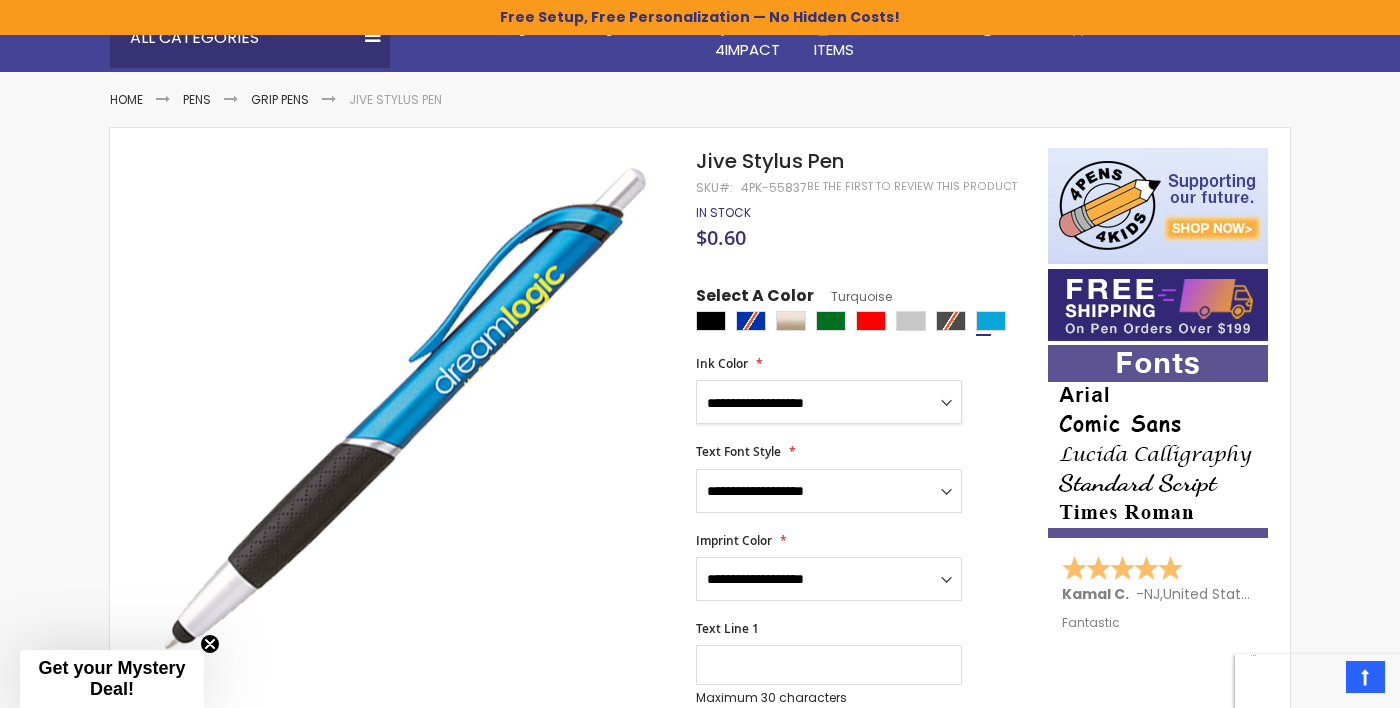 select on "****" 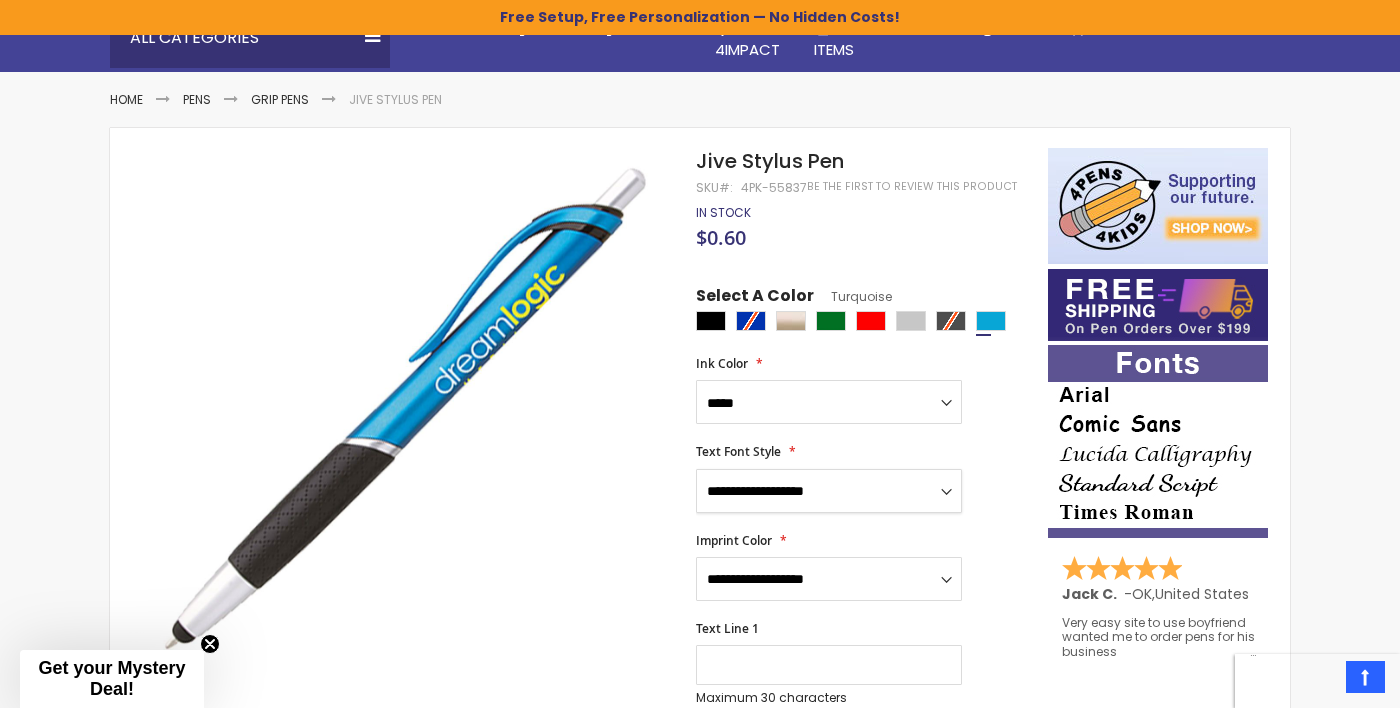 click on "**********" at bounding box center [829, 491] 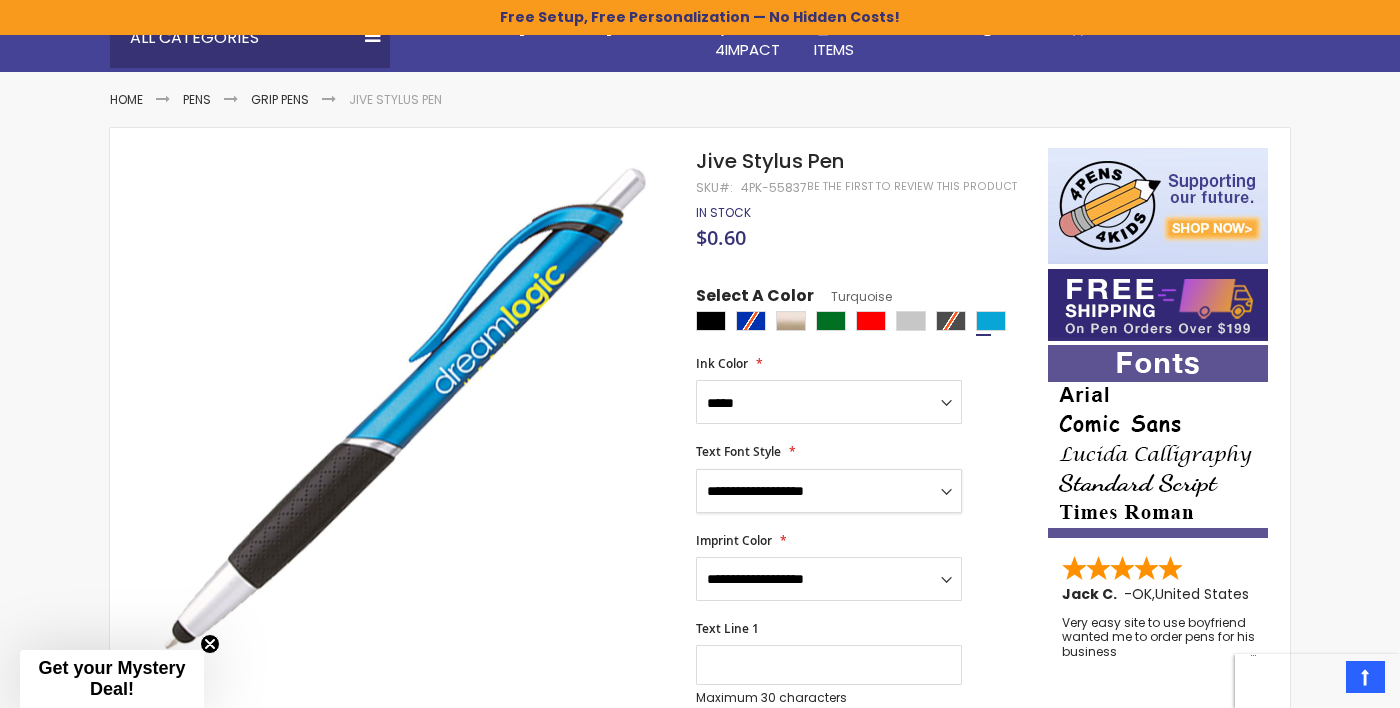 click on "**********" at bounding box center (829, 491) 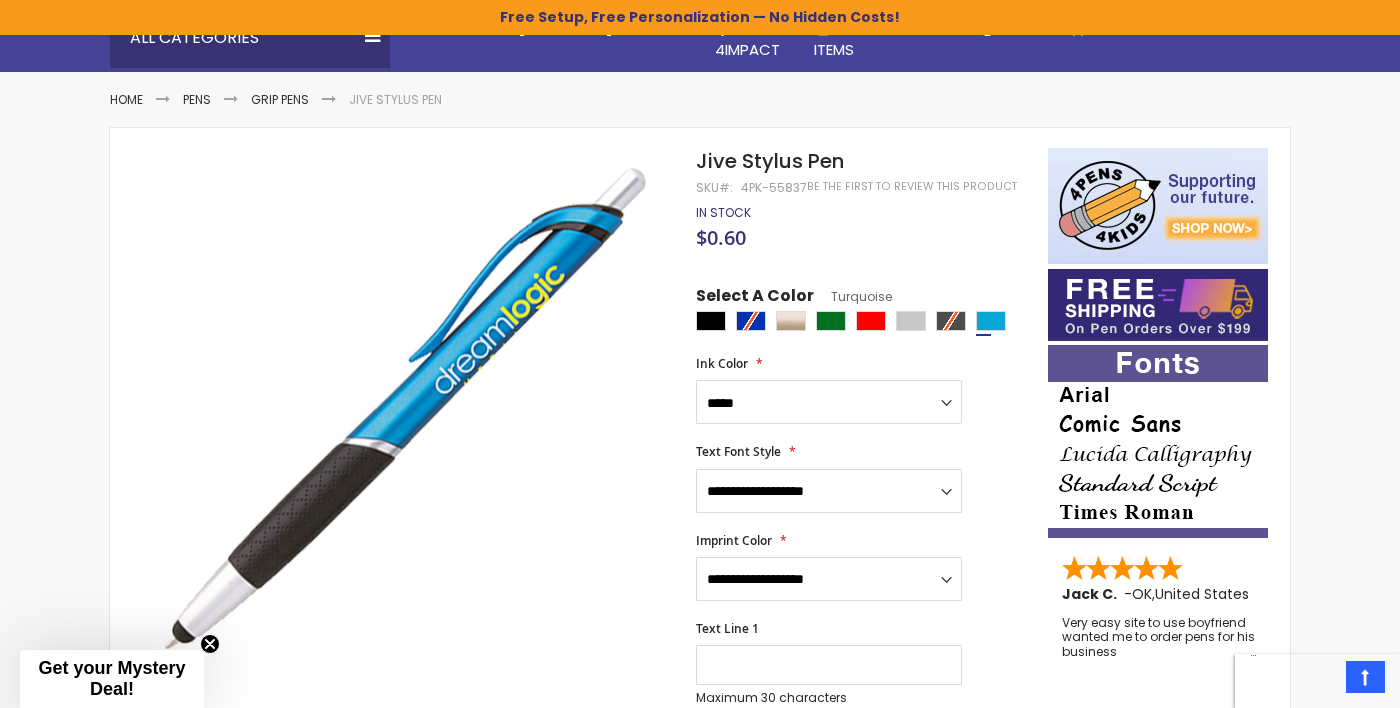 click on "**********" at bounding box center (862, 478) 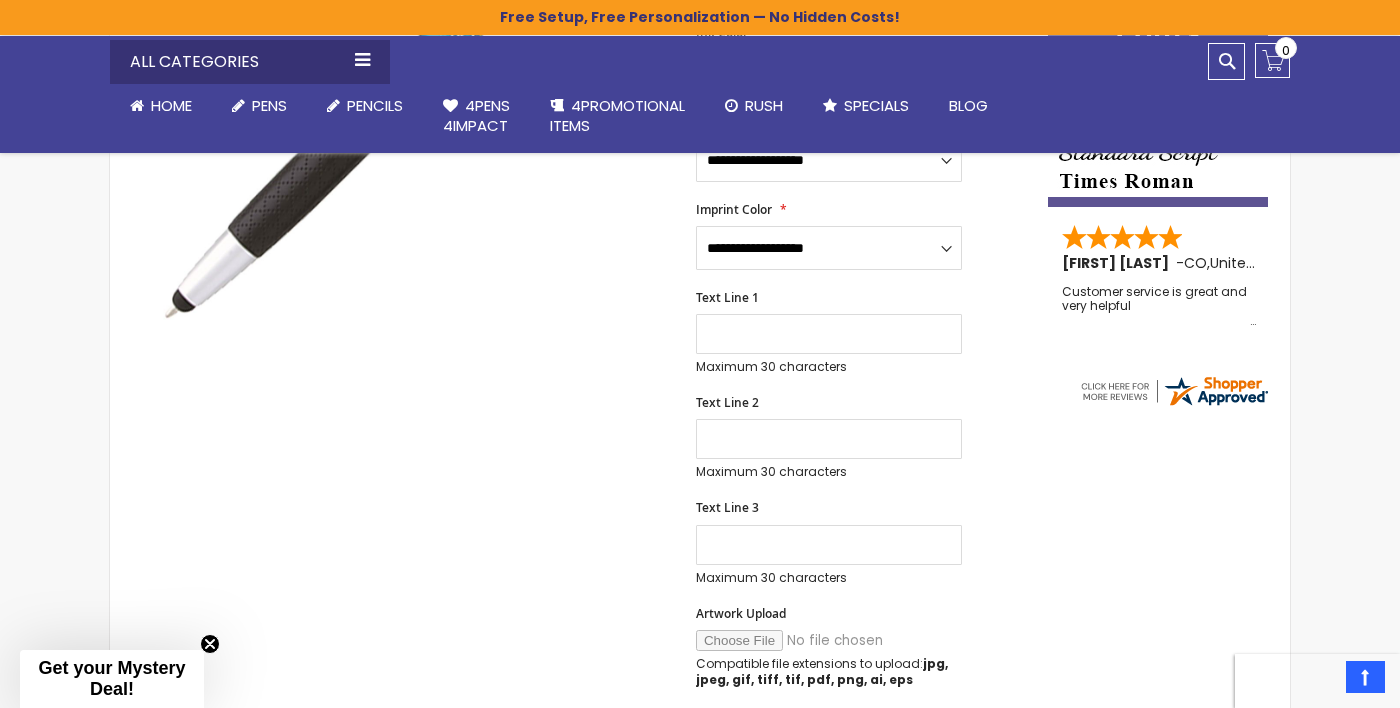 scroll, scrollTop: 543, scrollLeft: 0, axis: vertical 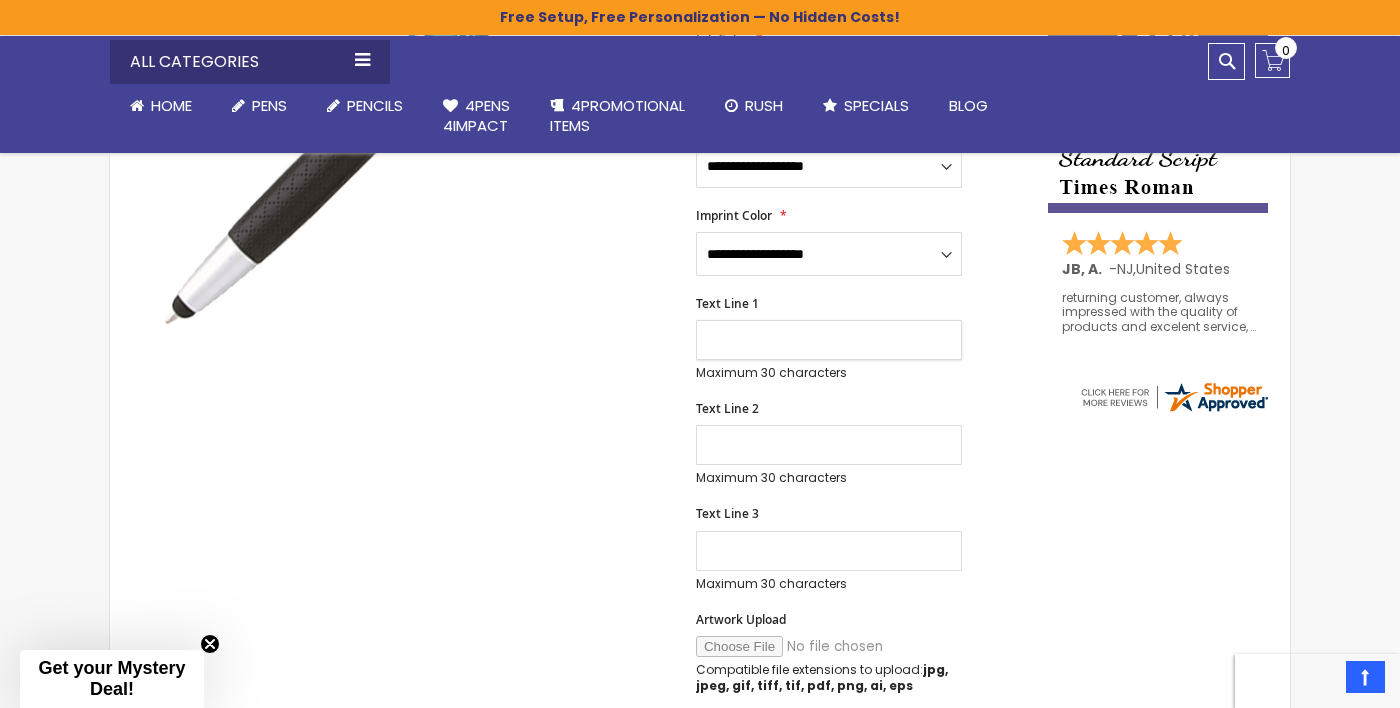 click on "Text Line 1" at bounding box center (829, 340) 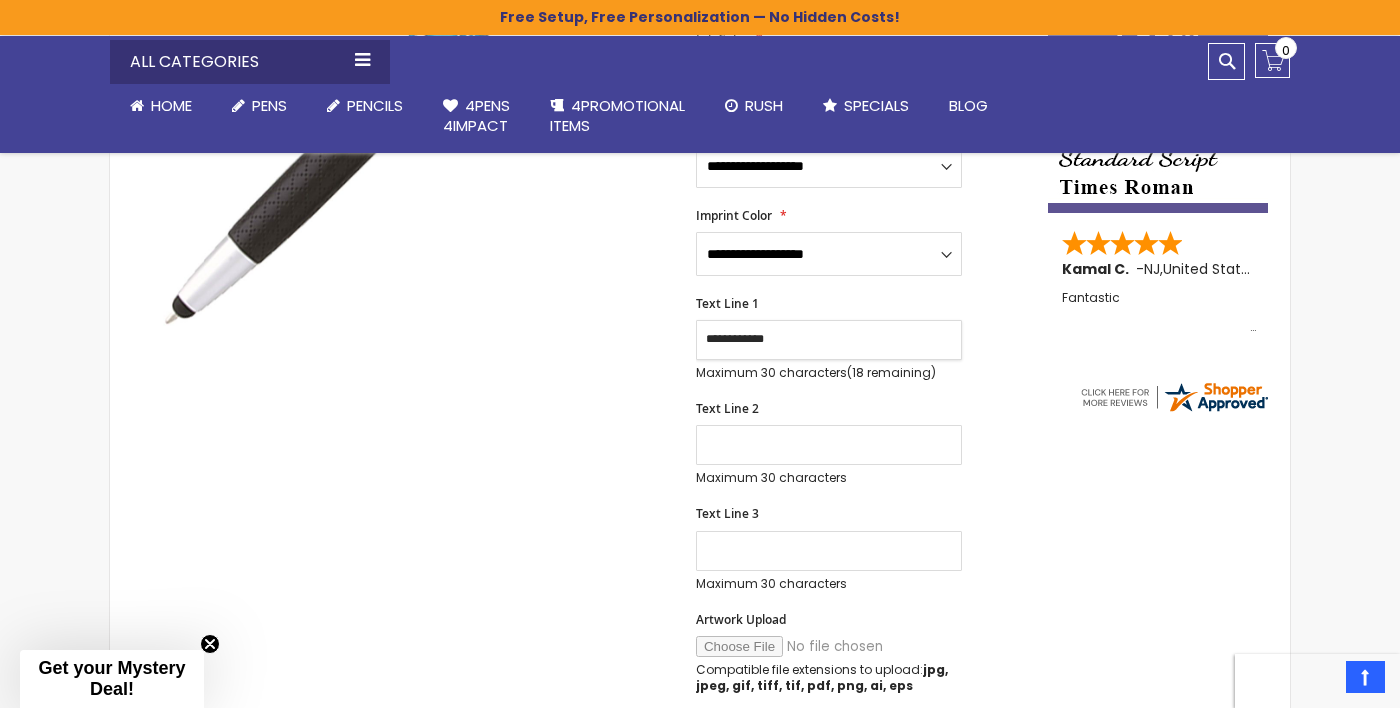 type on "**********" 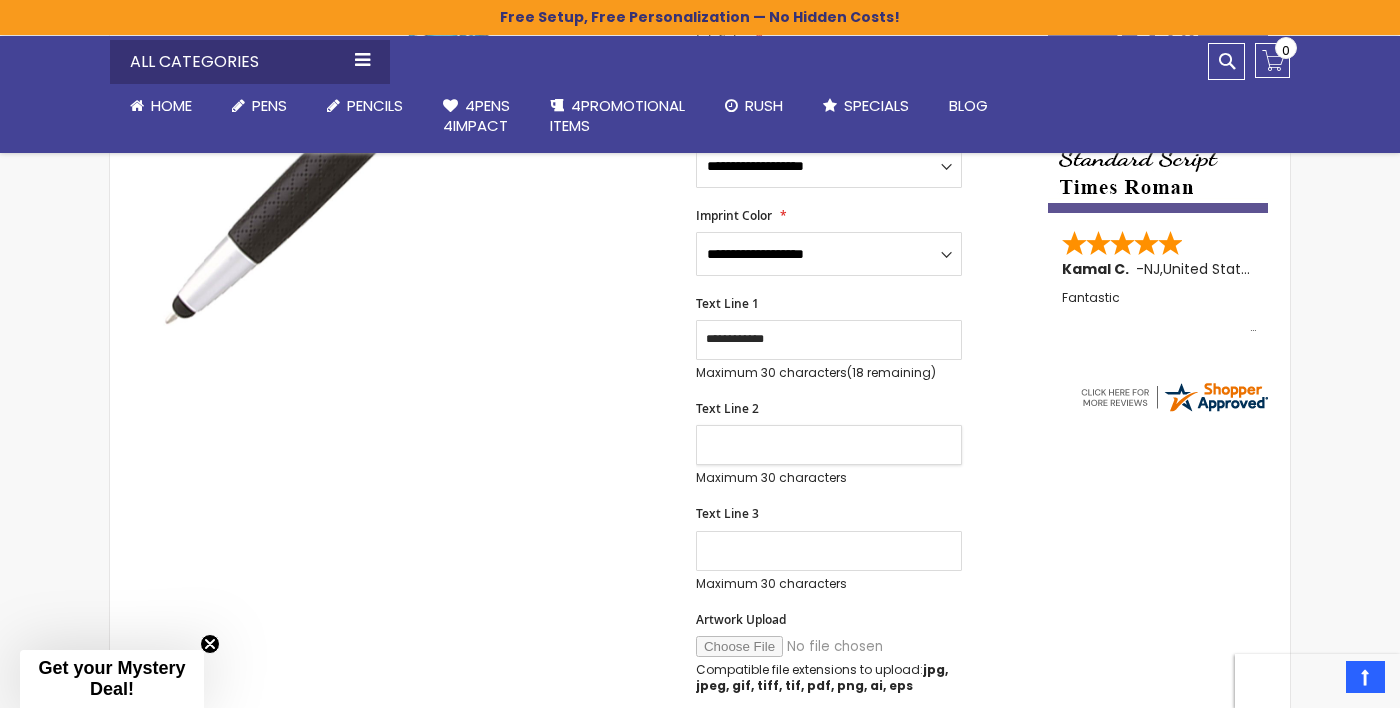 click on "Text Line 2" at bounding box center (829, 445) 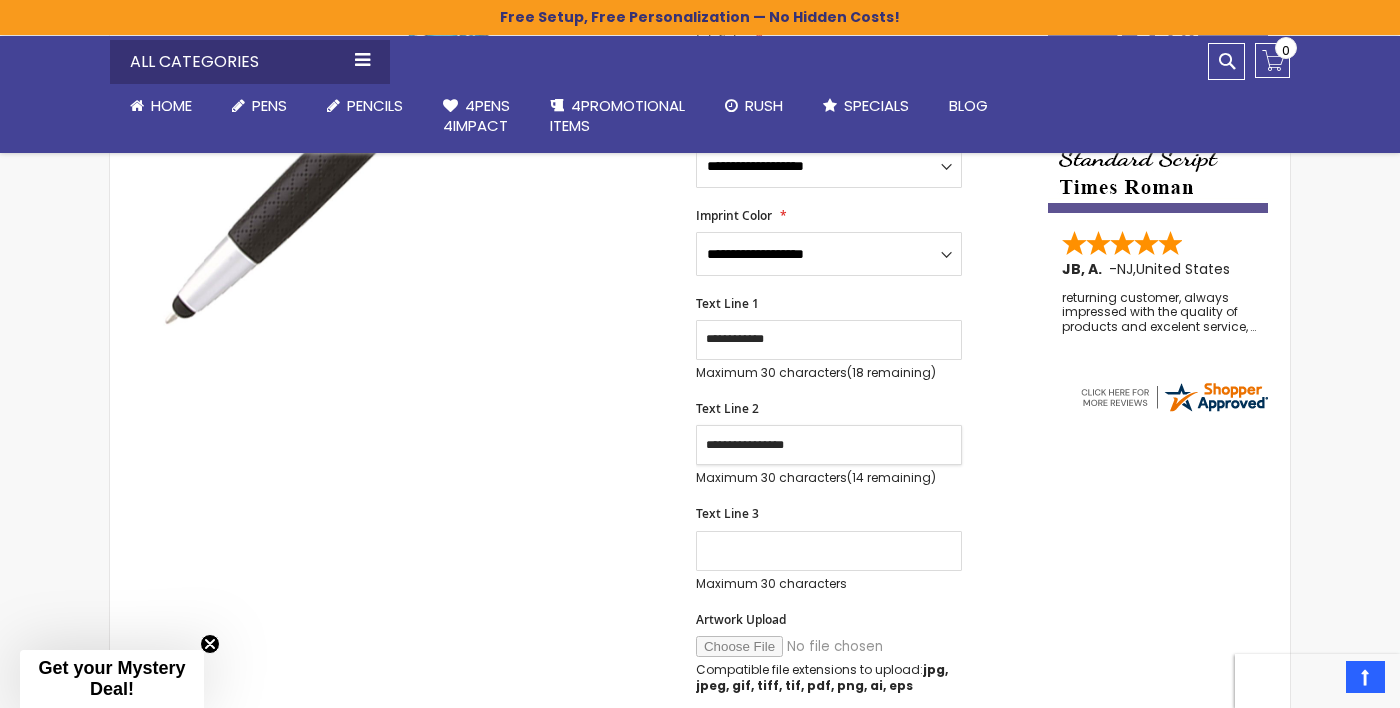 type on "**********" 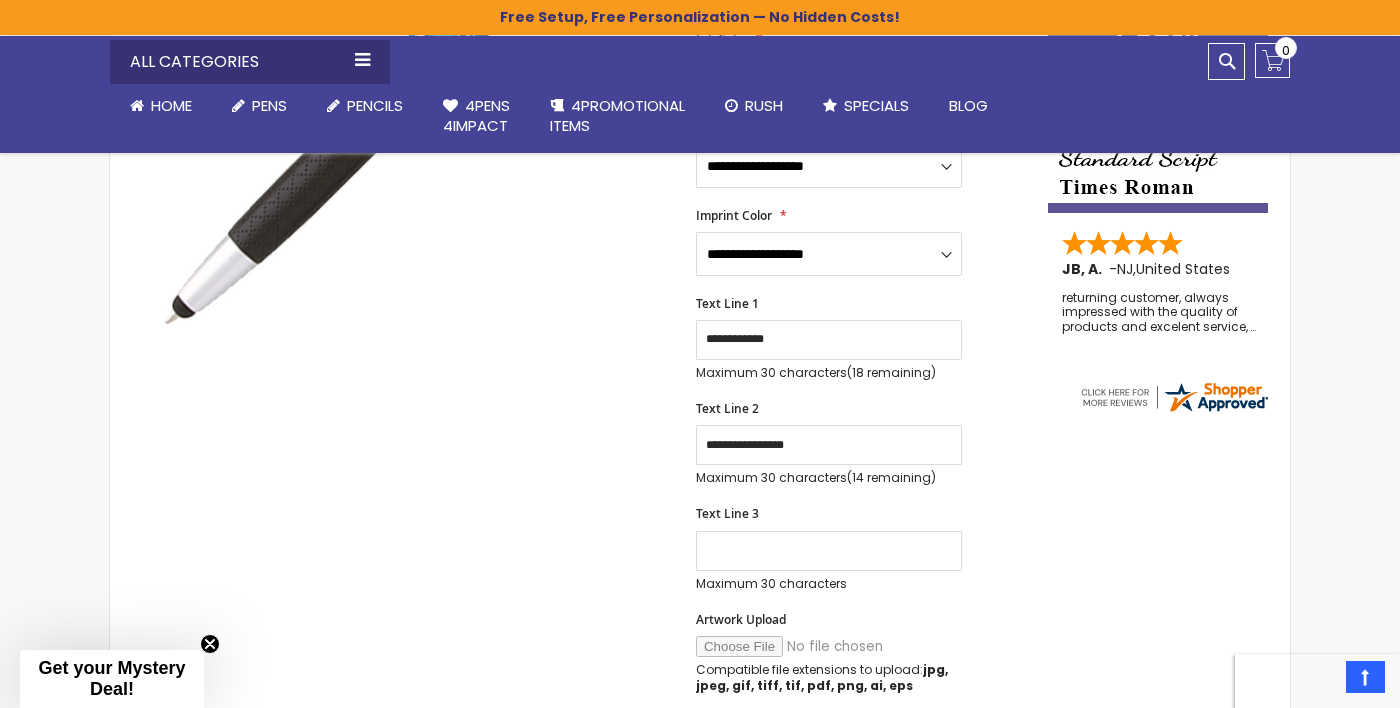 click on "Skip to the end of the images gallery
Skip to the beginning of the images gallery
Jive Stylus Pen
SKU
4PK-55837
Be the first to review this product
In stock
Only  %1  left
$0.60
****" at bounding box center (700, 644) 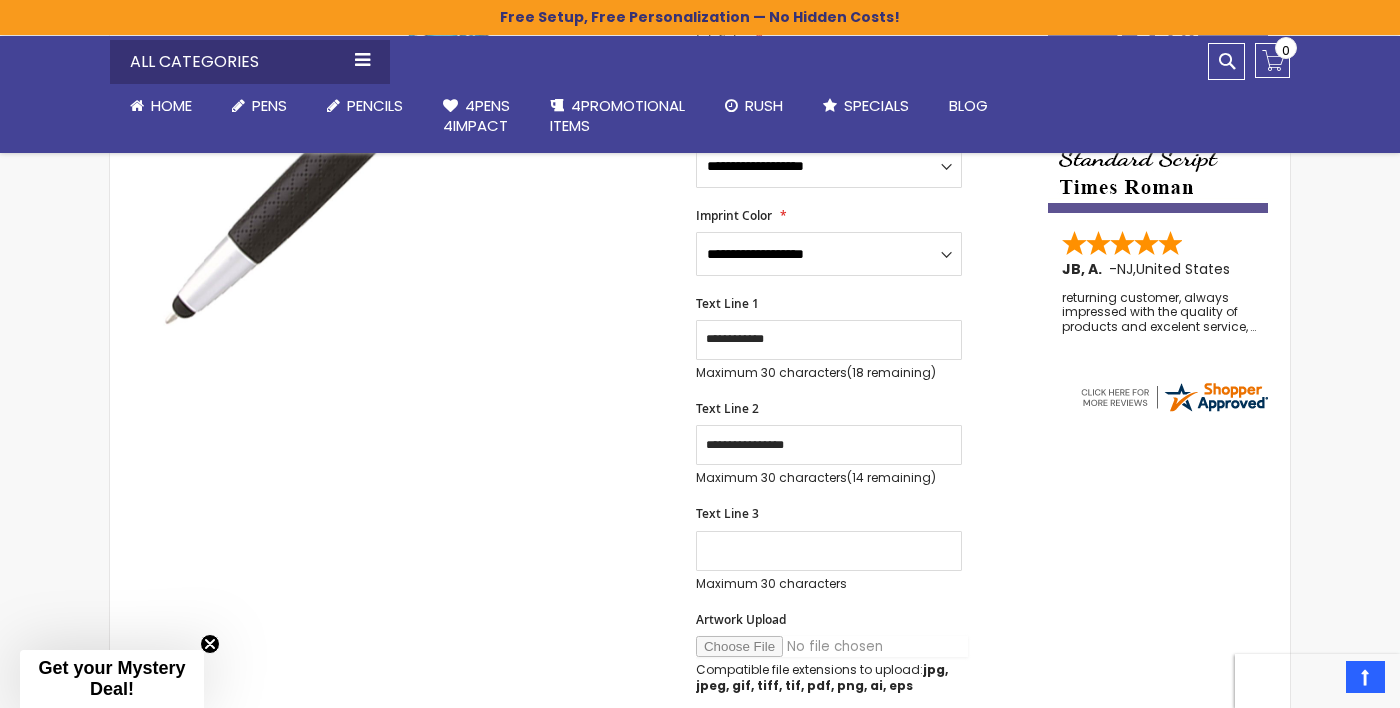 click on "Artwork Upload" at bounding box center [832, 646] 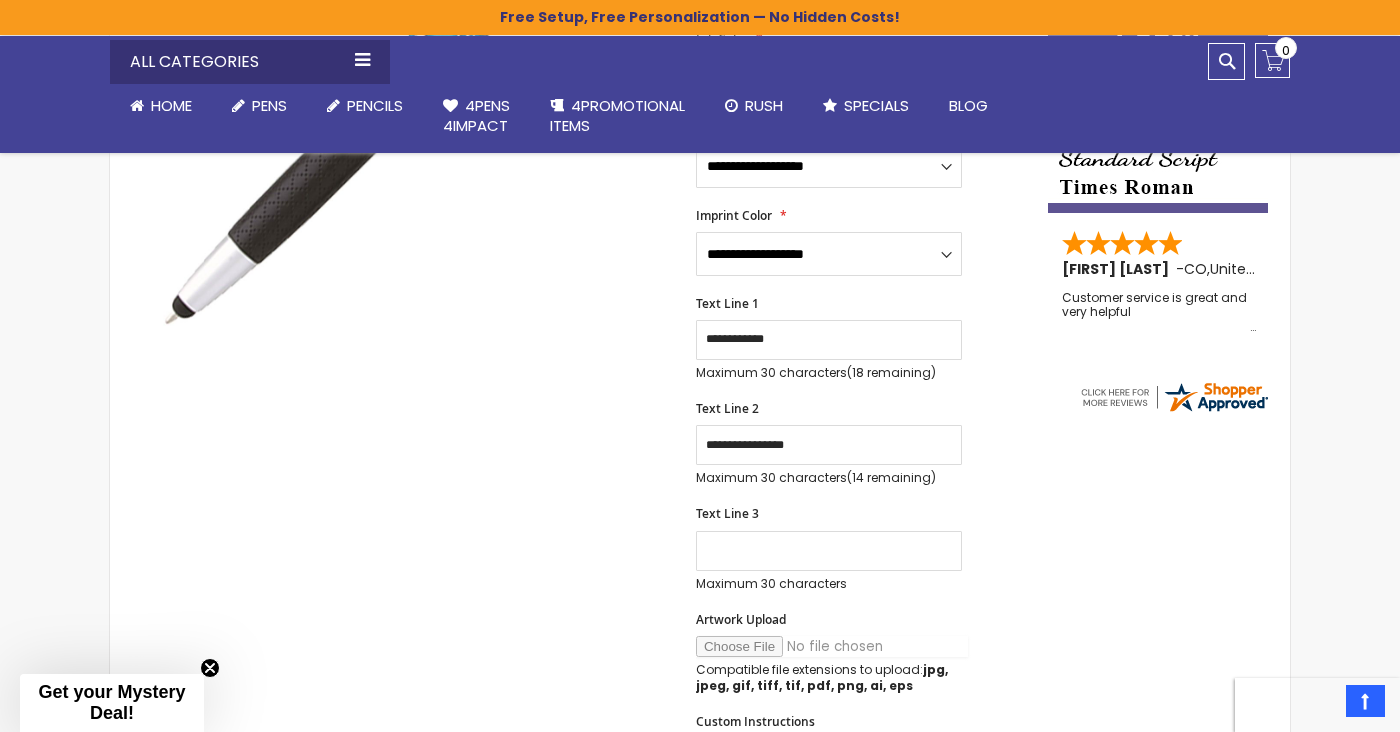 type on "**********" 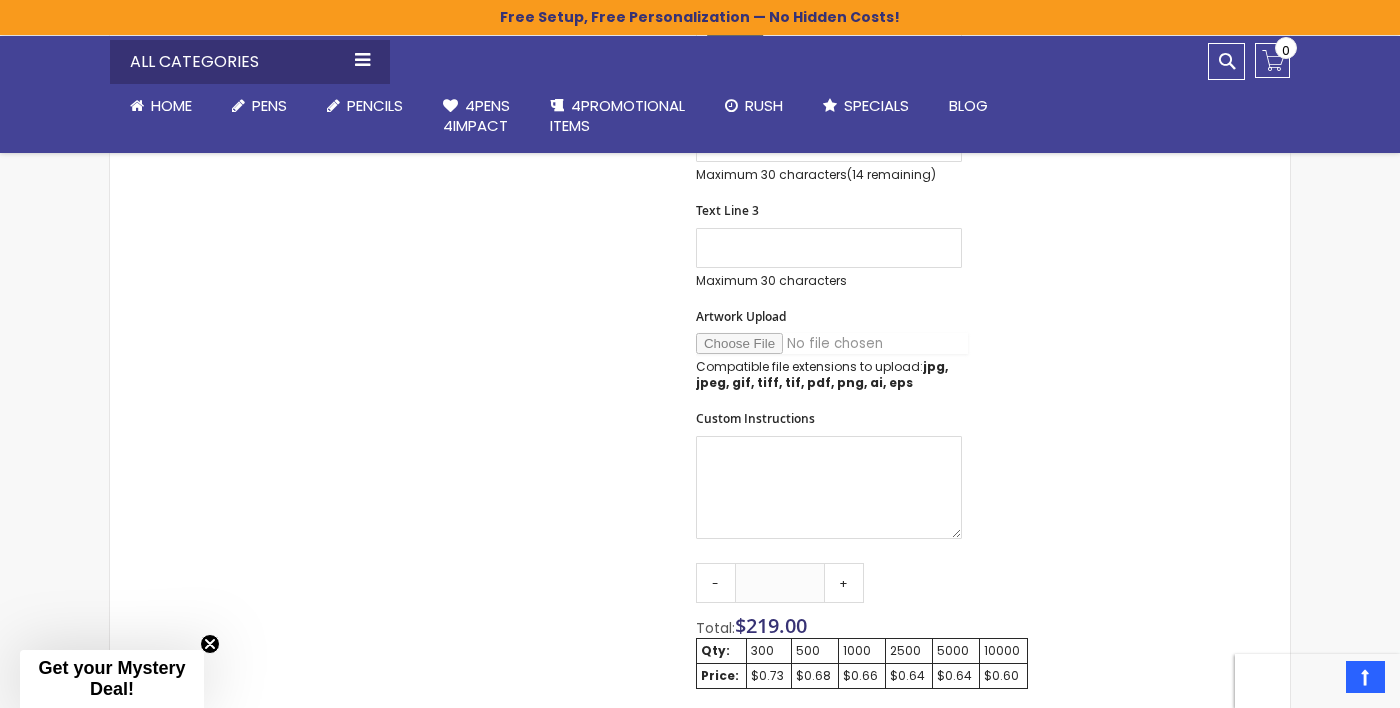 scroll, scrollTop: 860, scrollLeft: 0, axis: vertical 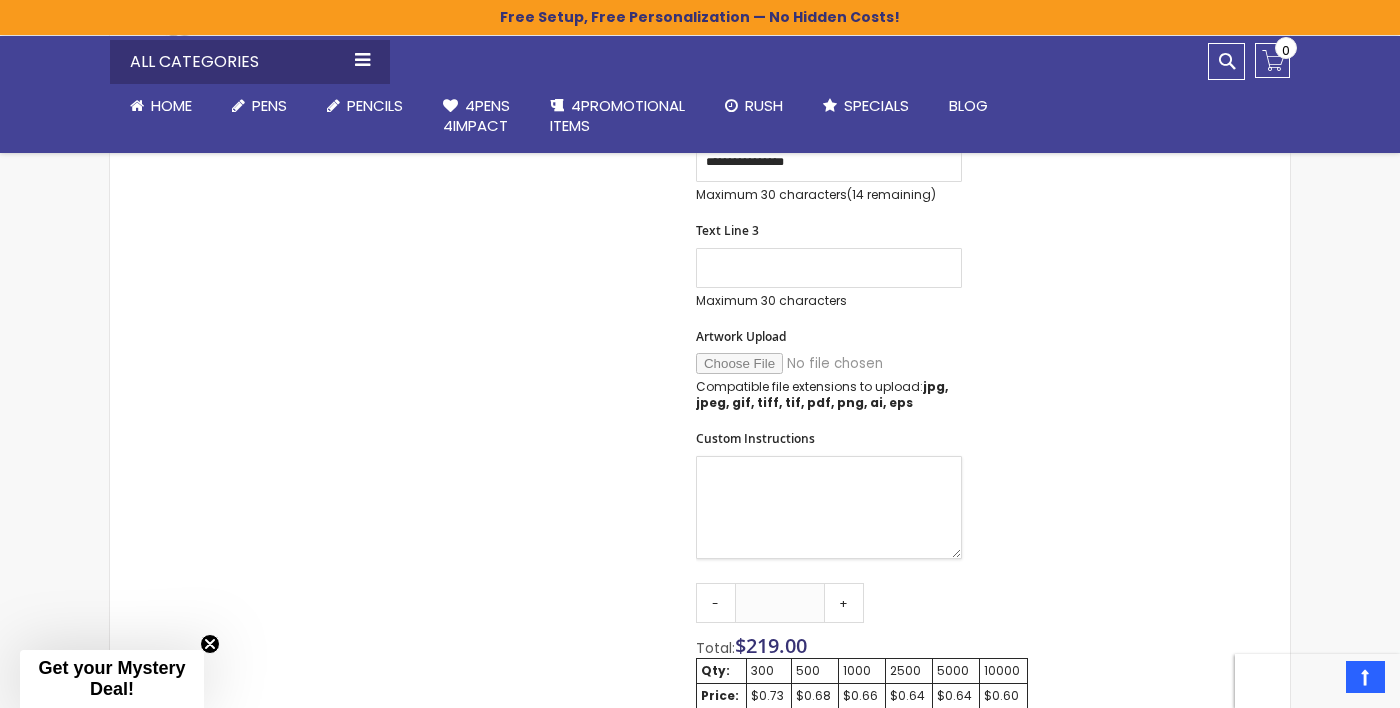 click on "Custom Instructions" at bounding box center (829, 507) 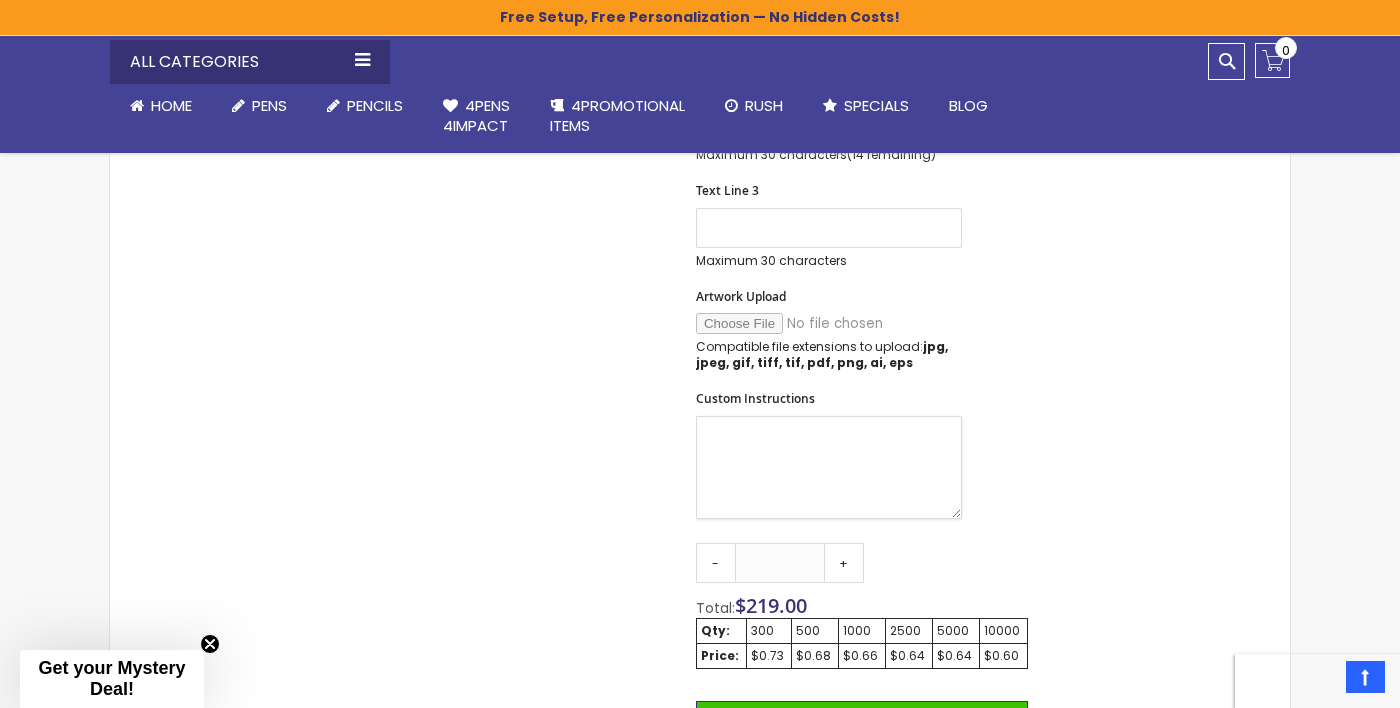 scroll, scrollTop: 922, scrollLeft: 0, axis: vertical 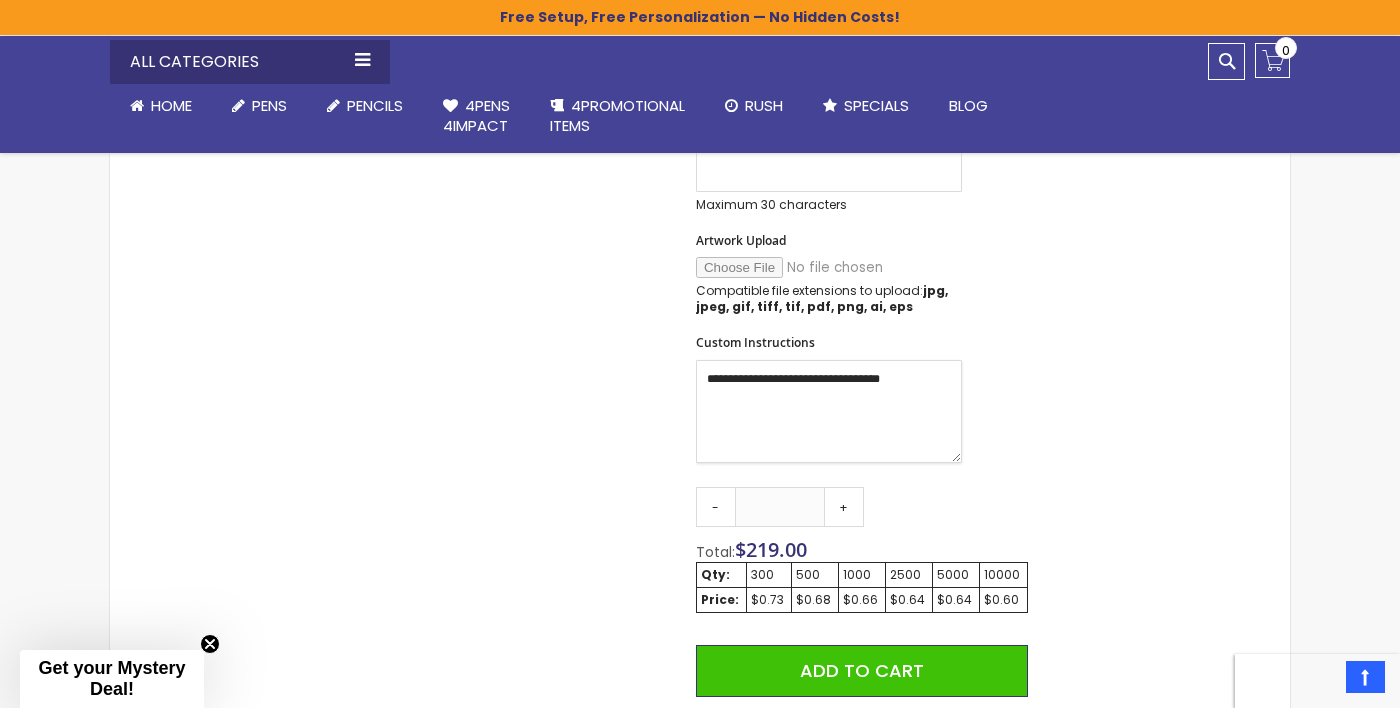 type on "**********" 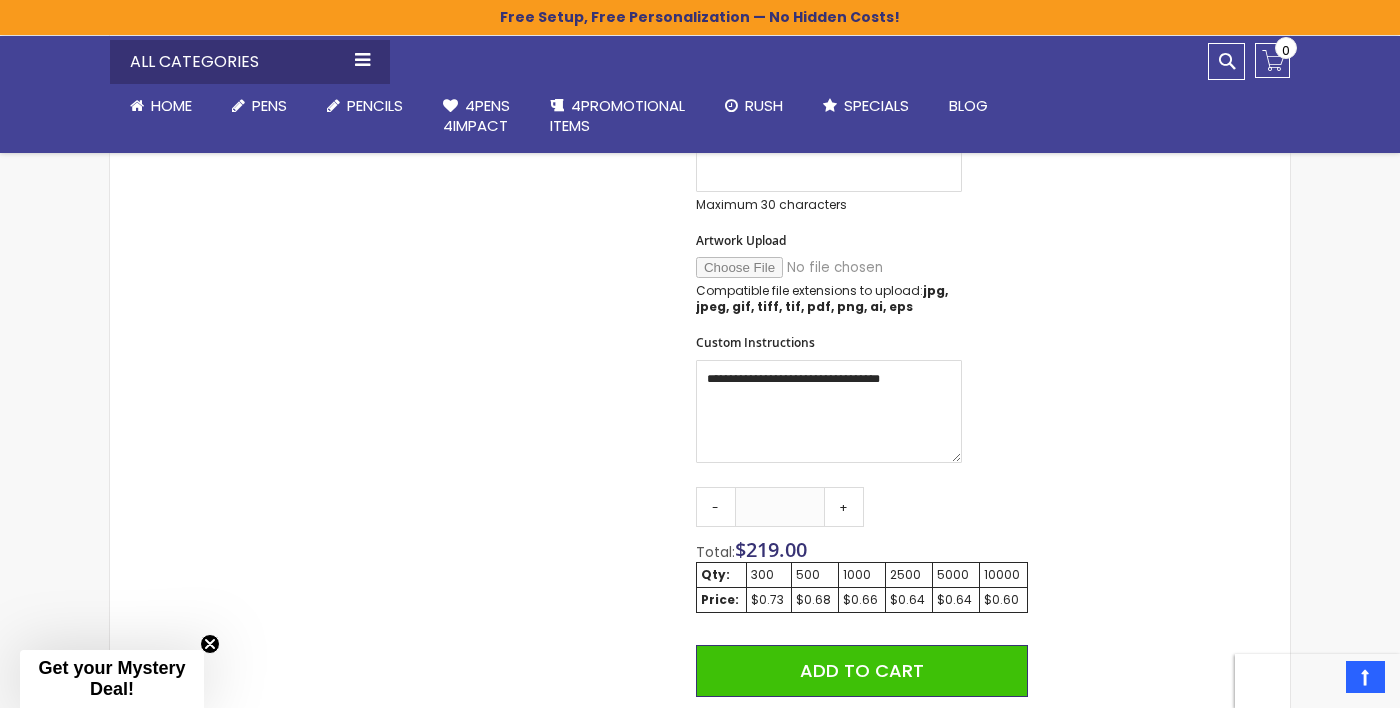 click on "Skip to the end of the images gallery
Skip to the beginning of the images gallery
Jive Stylus Pen
SKU
4PK-55837
Be the first to review this product
In stock
Only  %1  left
$0.60
****" at bounding box center (700, 265) 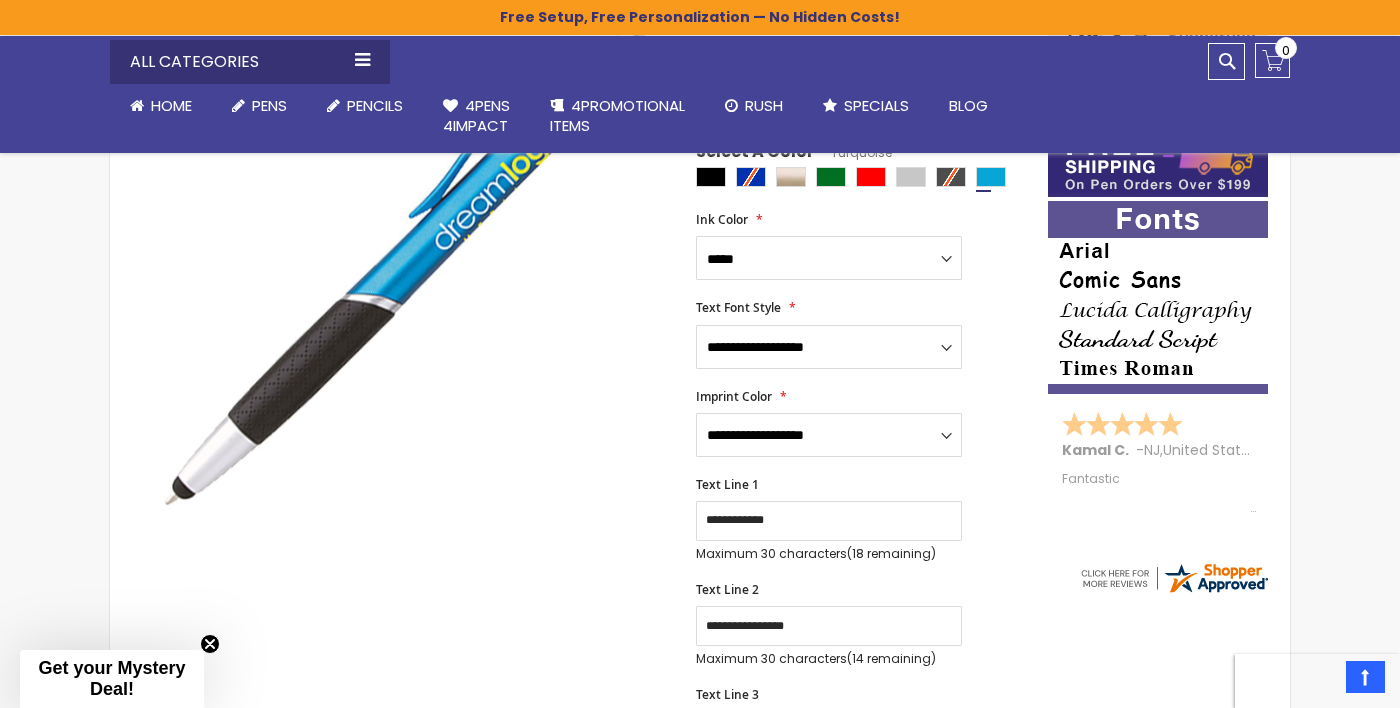 scroll, scrollTop: 340, scrollLeft: 0, axis: vertical 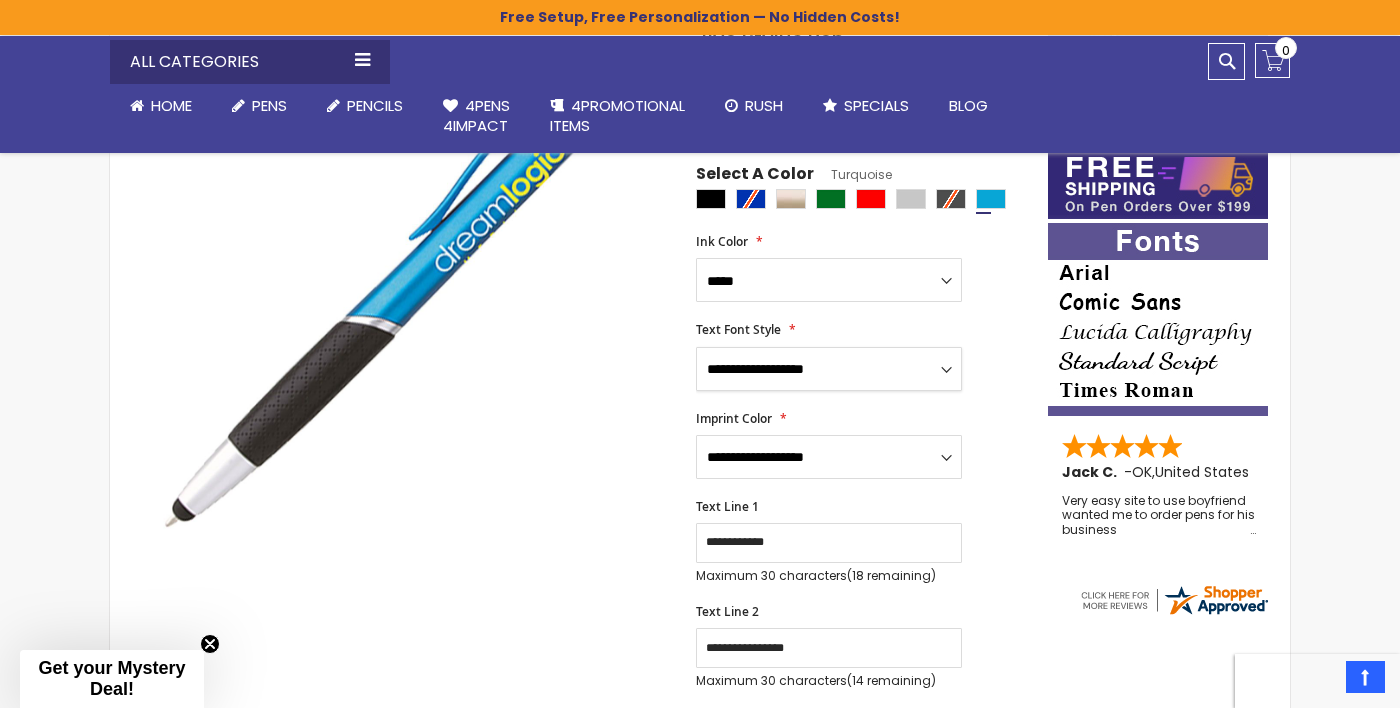 click on "**********" at bounding box center [829, 369] 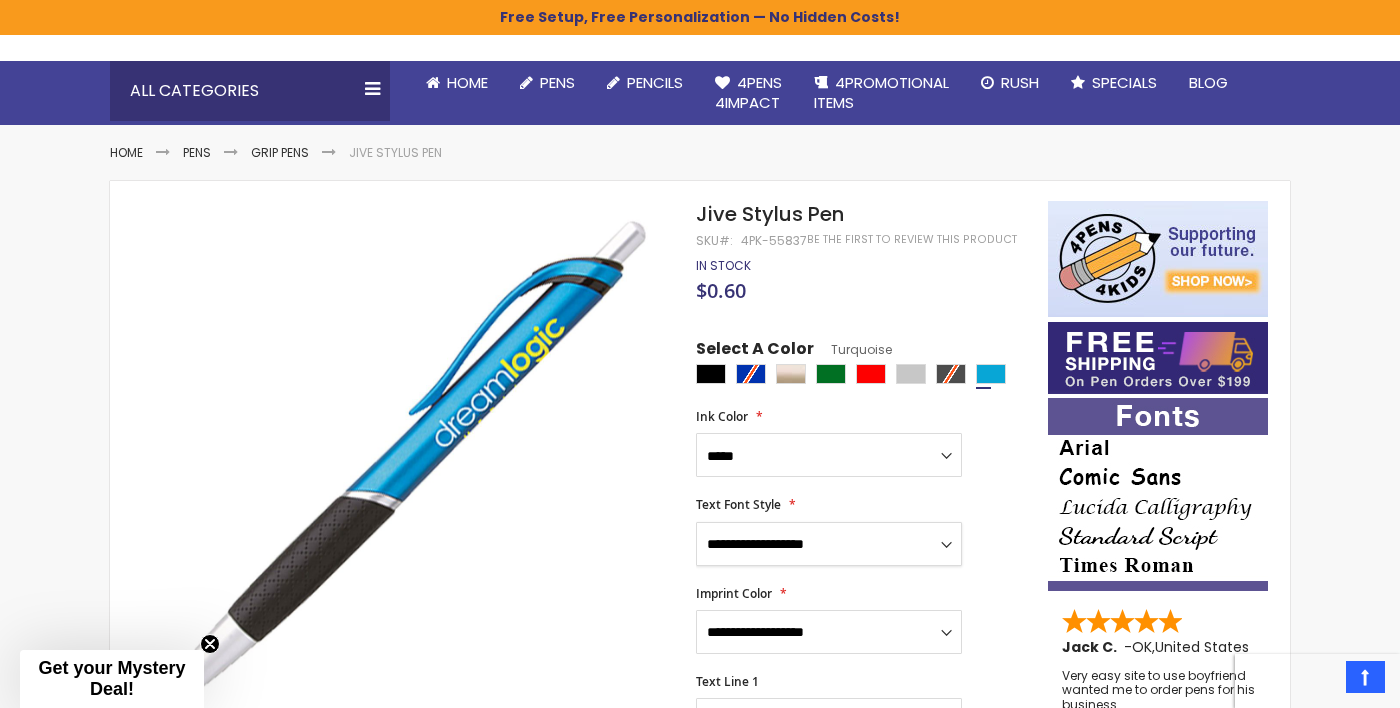scroll, scrollTop: 169, scrollLeft: 0, axis: vertical 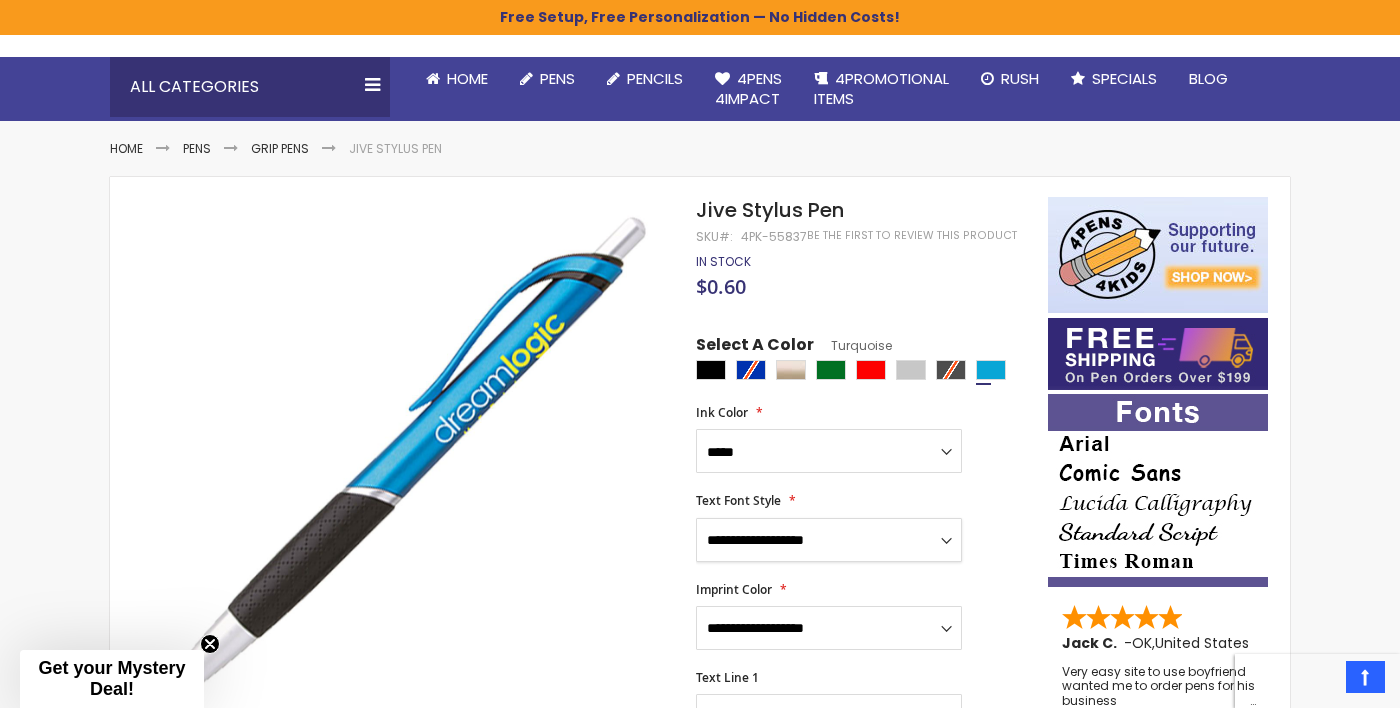 click on "**********" at bounding box center (829, 540) 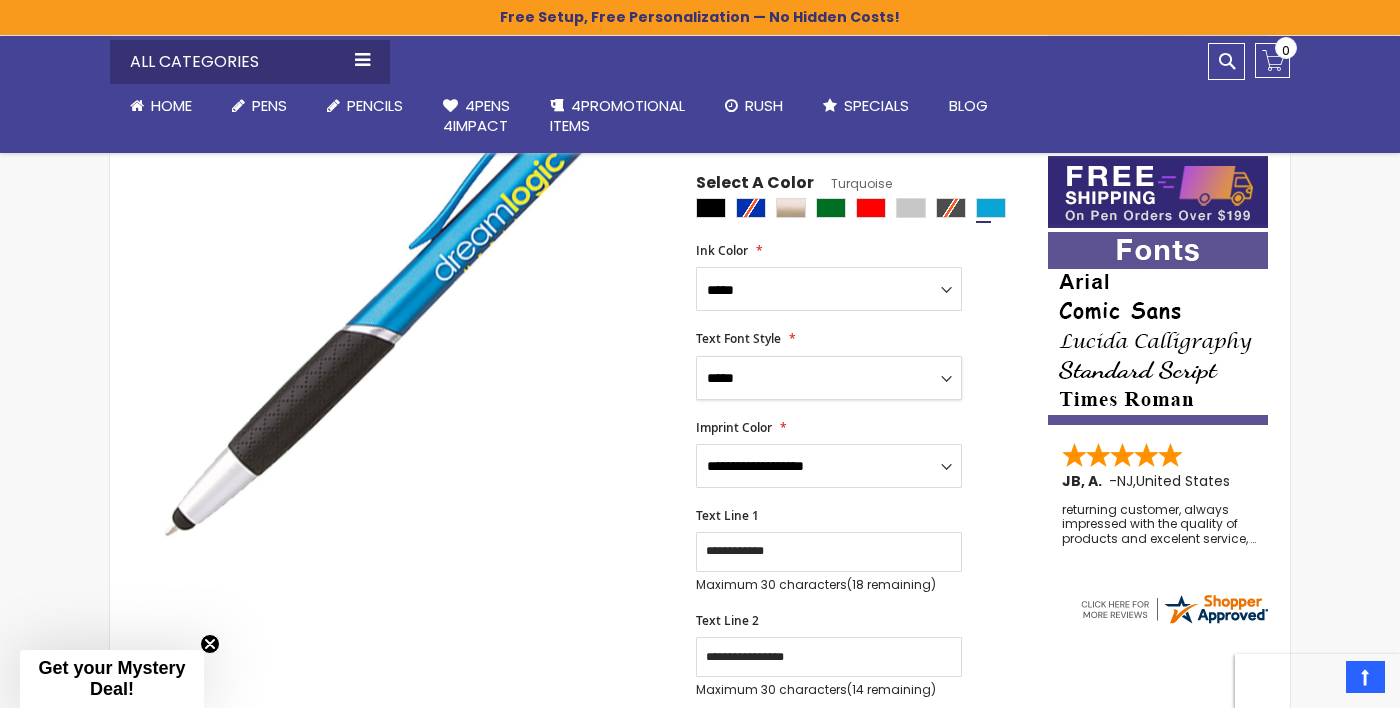 scroll, scrollTop: 356, scrollLeft: 0, axis: vertical 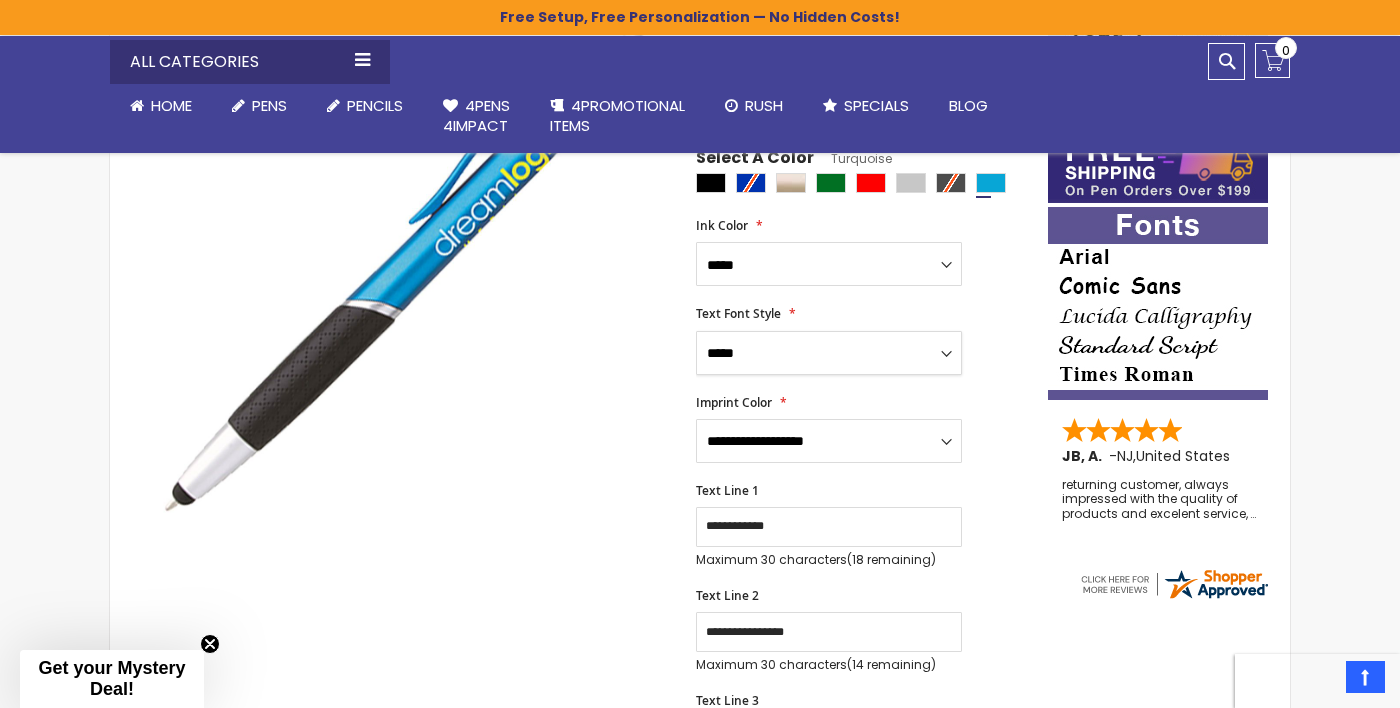click on "**********" at bounding box center (829, 353) 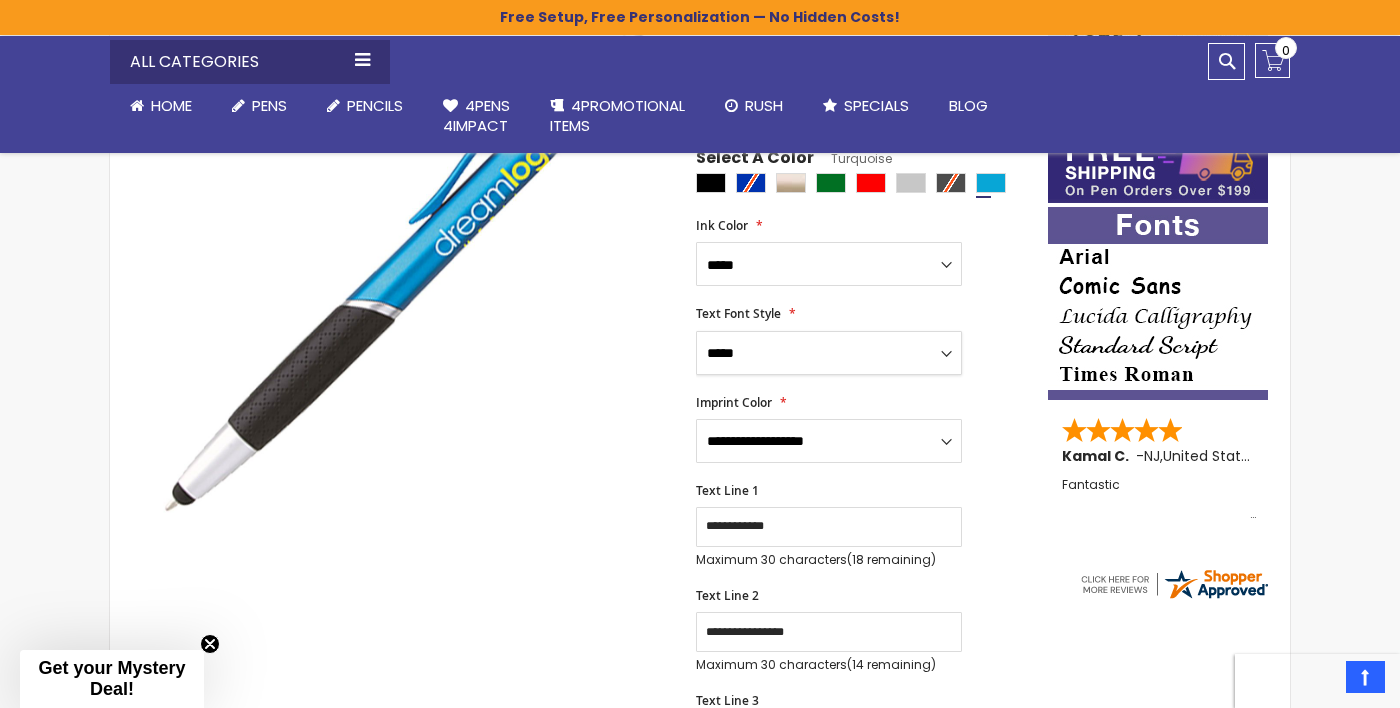 select on "****" 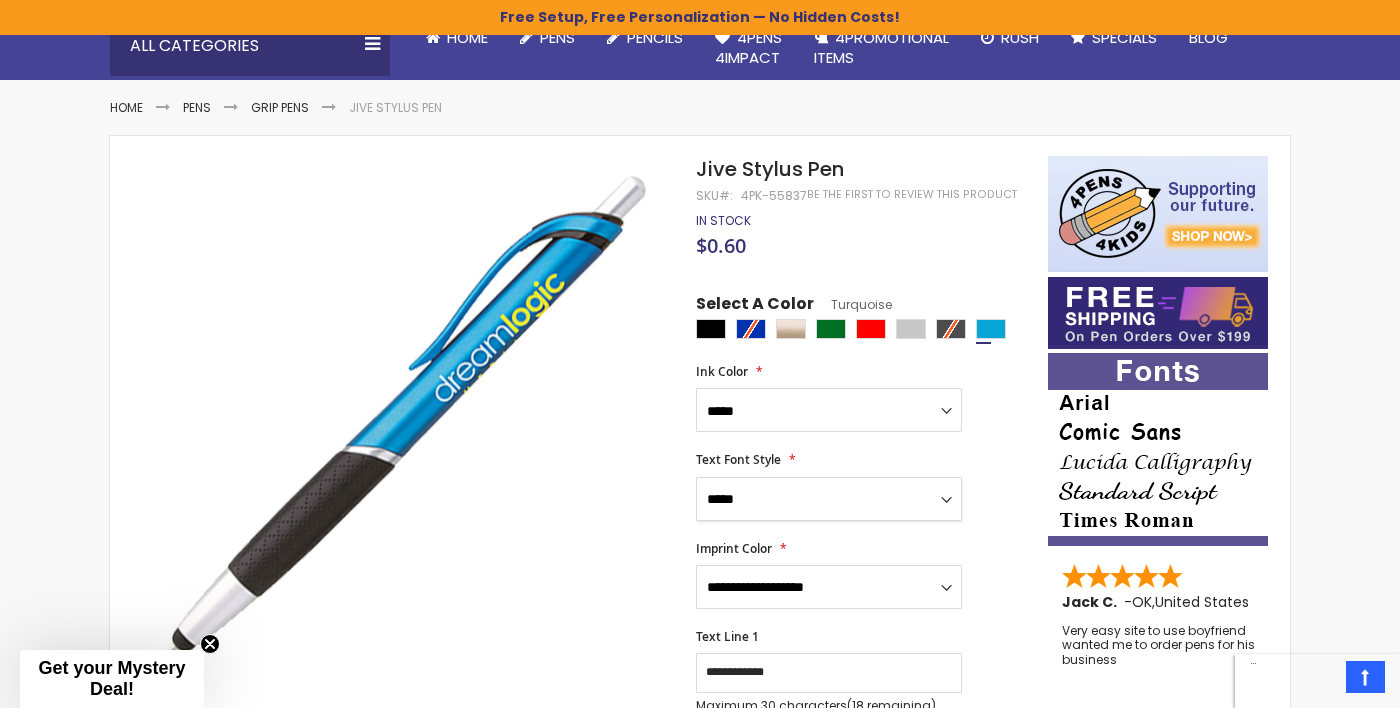 scroll, scrollTop: 208, scrollLeft: 0, axis: vertical 